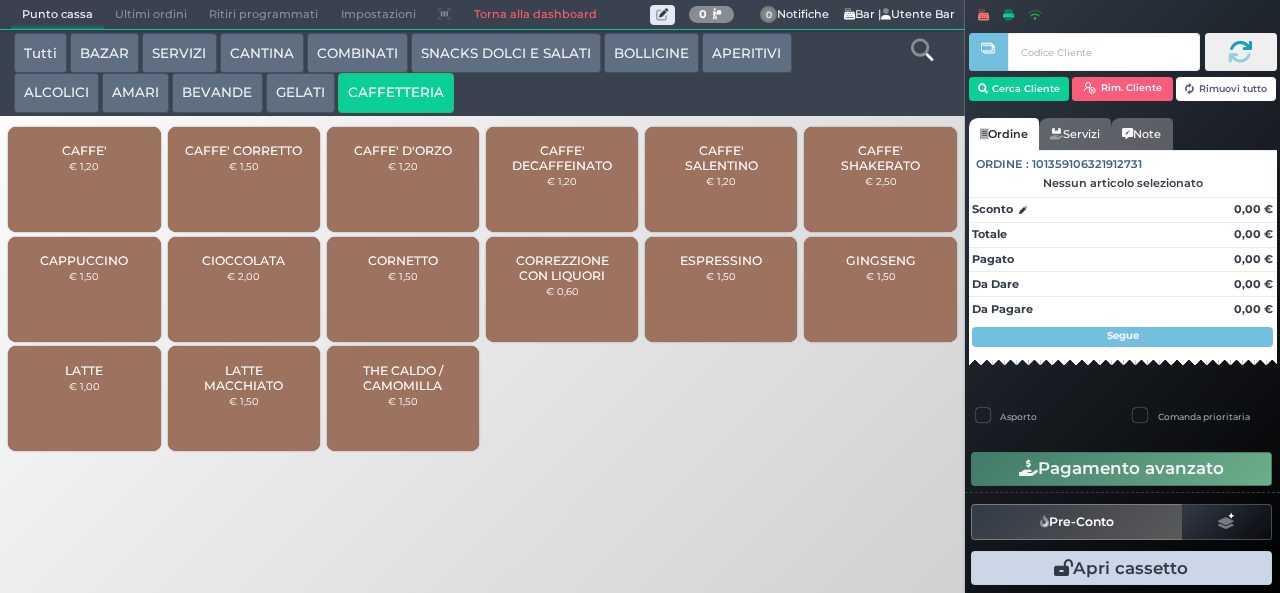 scroll, scrollTop: 0, scrollLeft: 0, axis: both 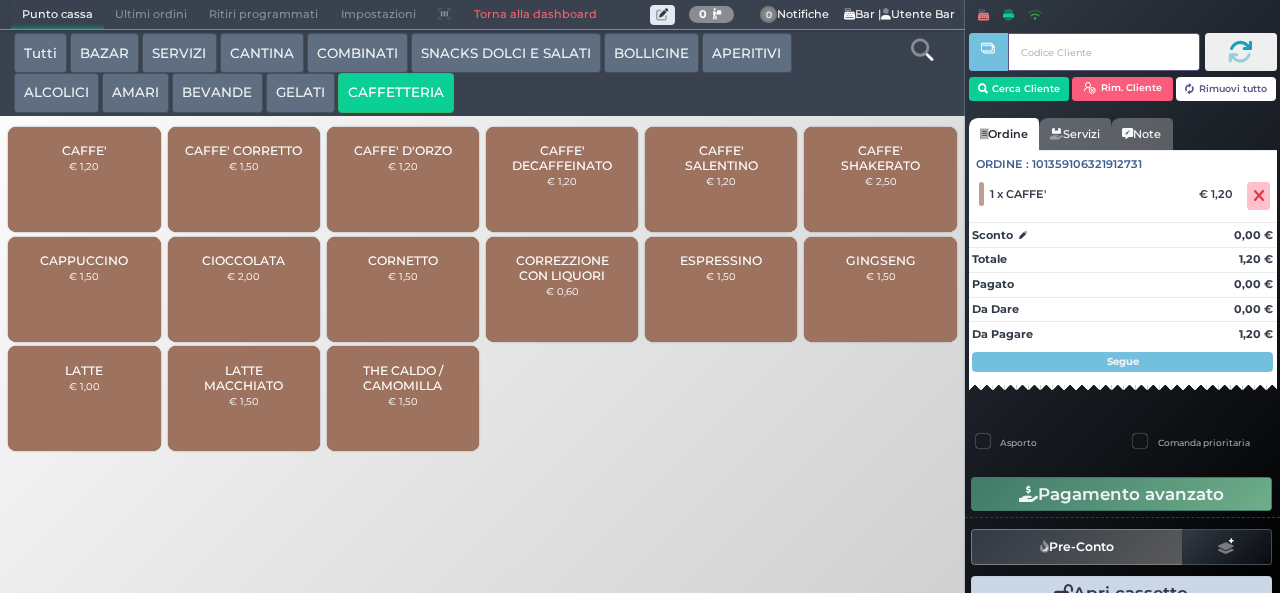 type 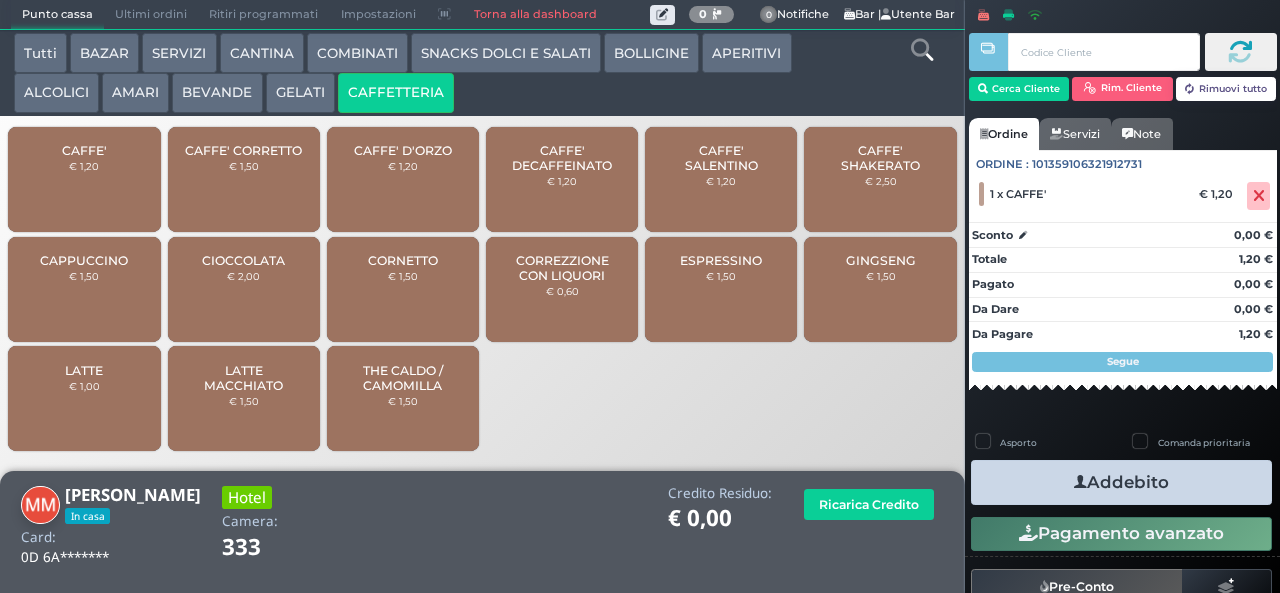 click at bounding box center [1080, 482] 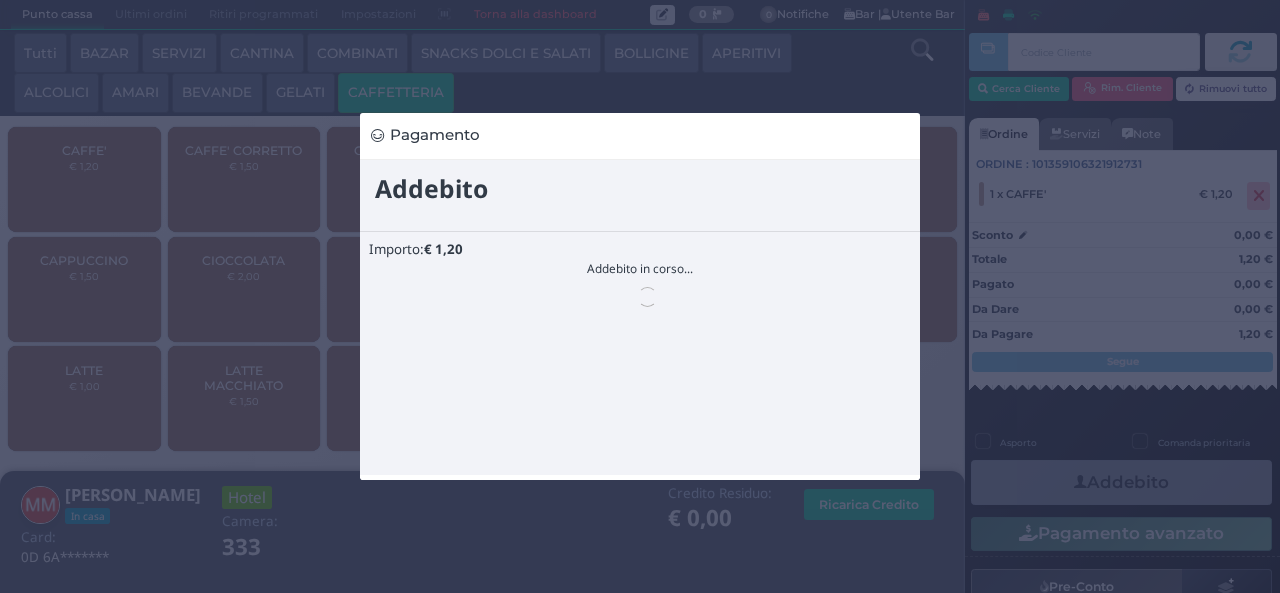 scroll, scrollTop: 0, scrollLeft: 0, axis: both 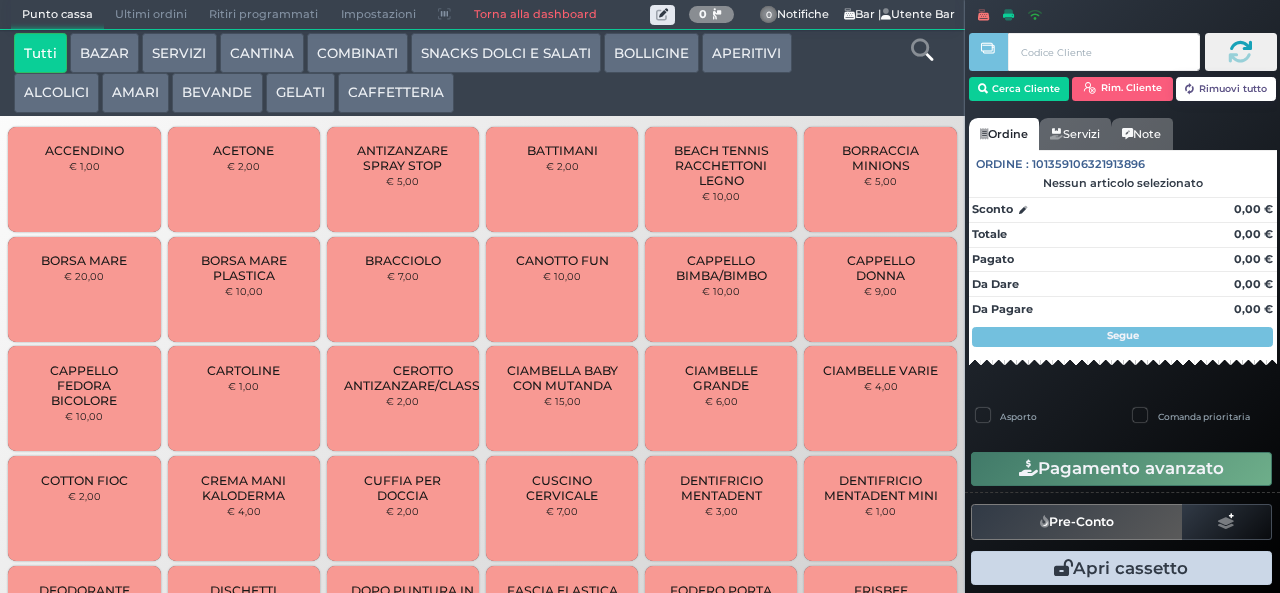 click on "CAFFETTERIA" at bounding box center [396, 93] 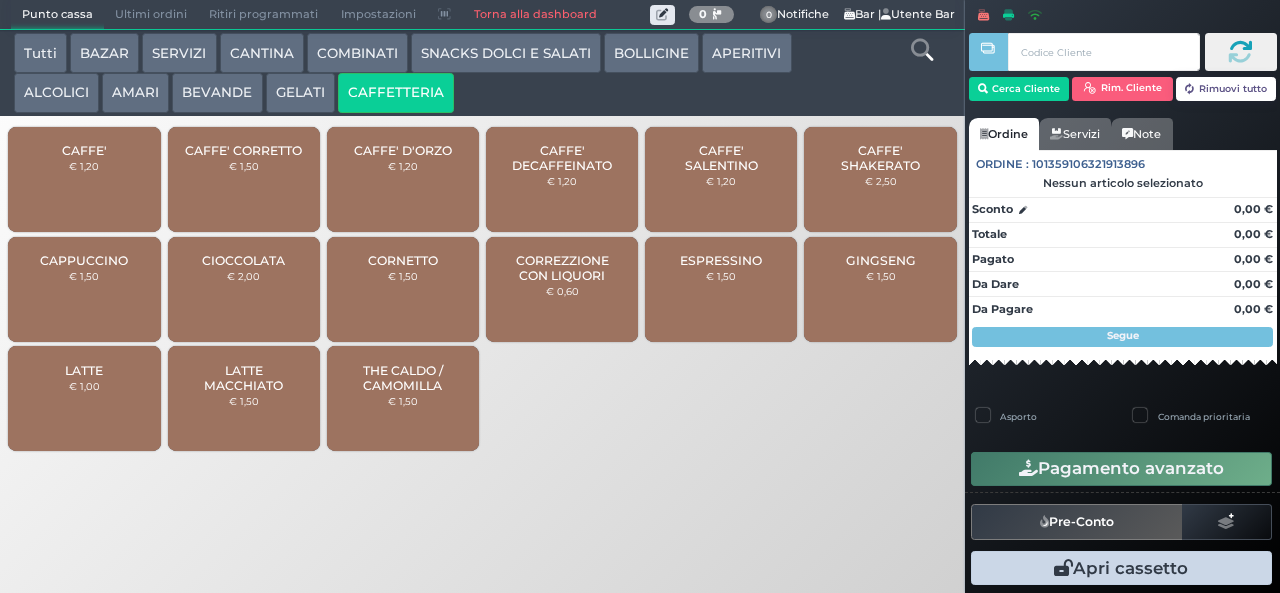 click on "CAFFE'" at bounding box center (84, 150) 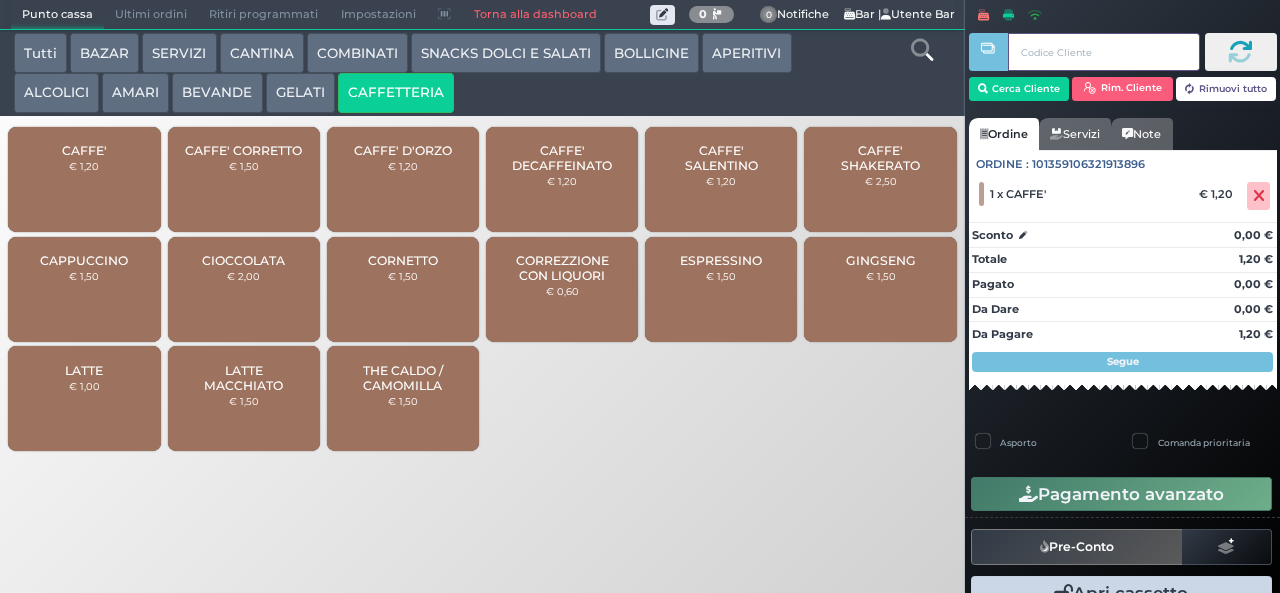 type 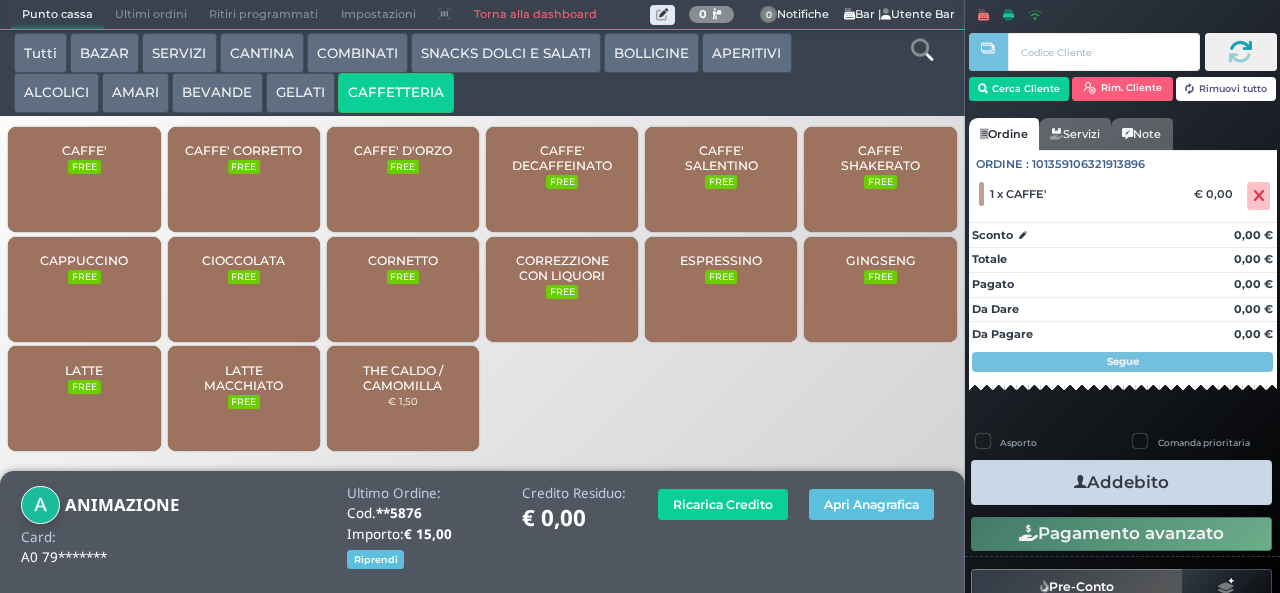 click on "Addebito" at bounding box center (1121, 482) 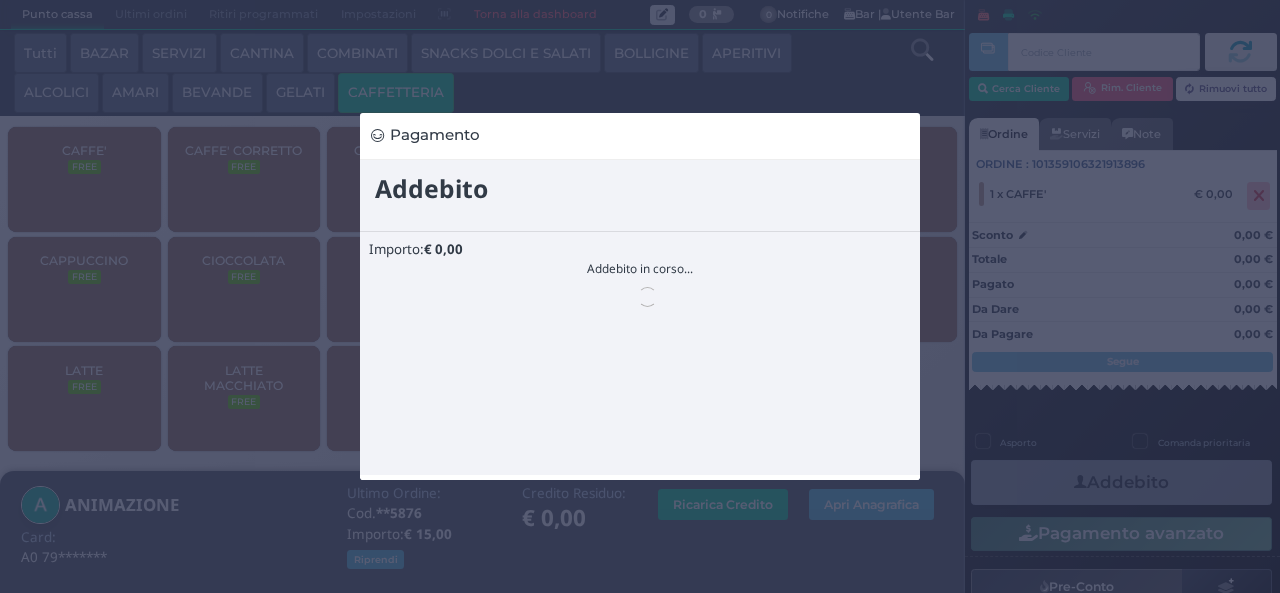 scroll, scrollTop: 0, scrollLeft: 0, axis: both 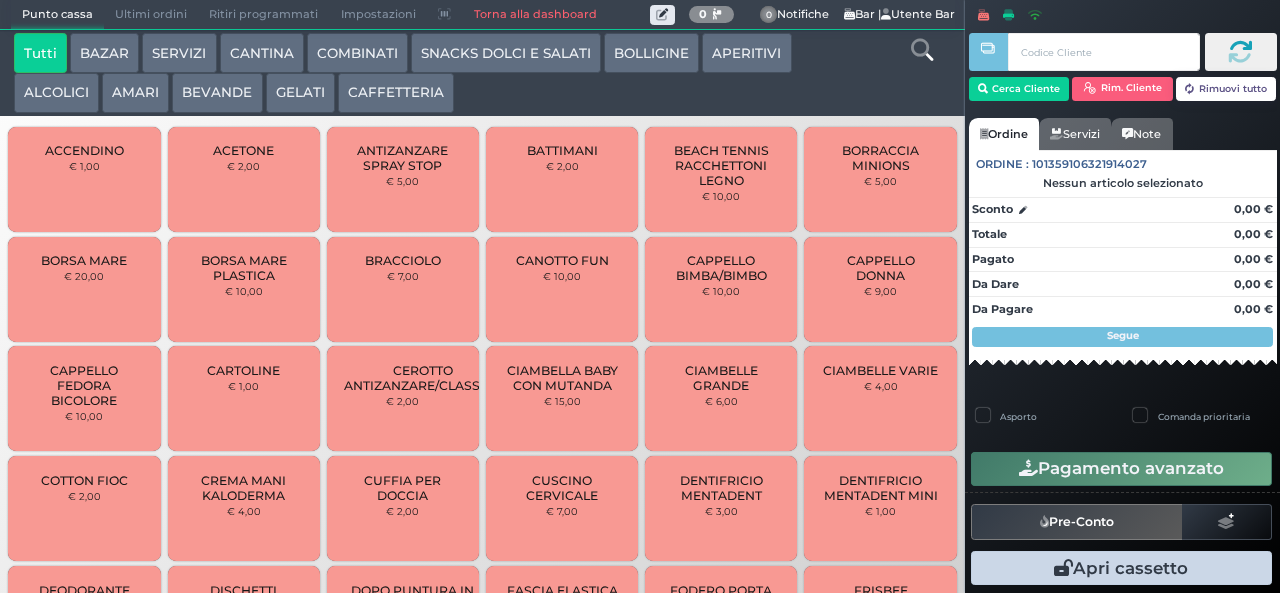 click on "BEVANDE" at bounding box center [217, 93] 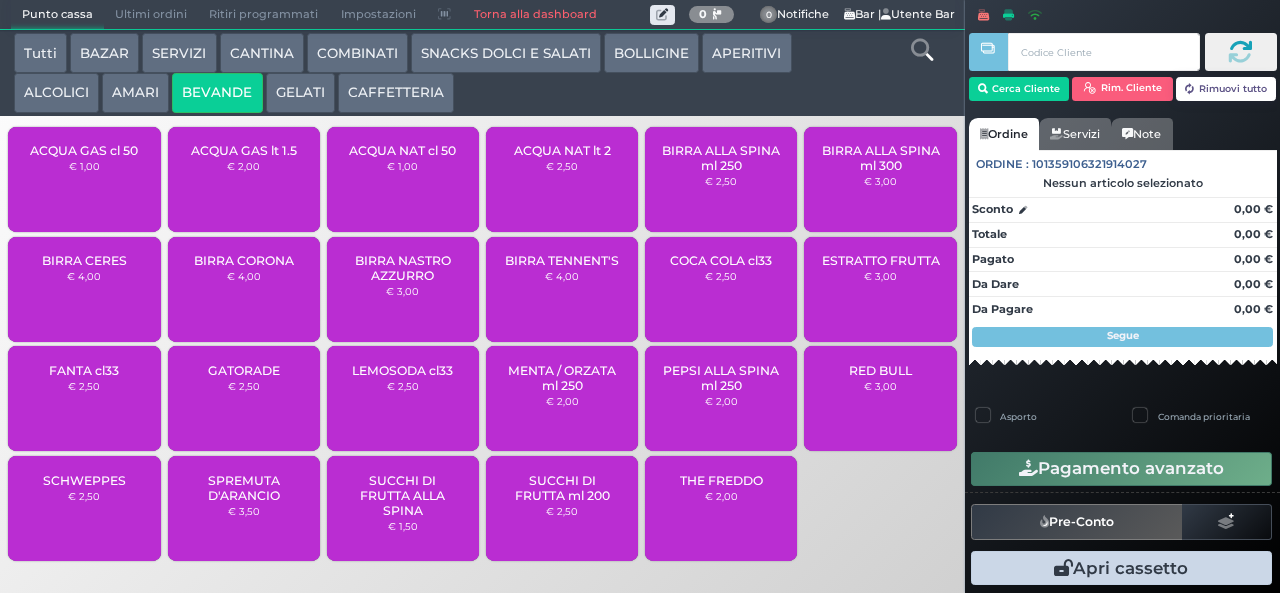 click on "ACQUA NAT lt 2" at bounding box center (562, 150) 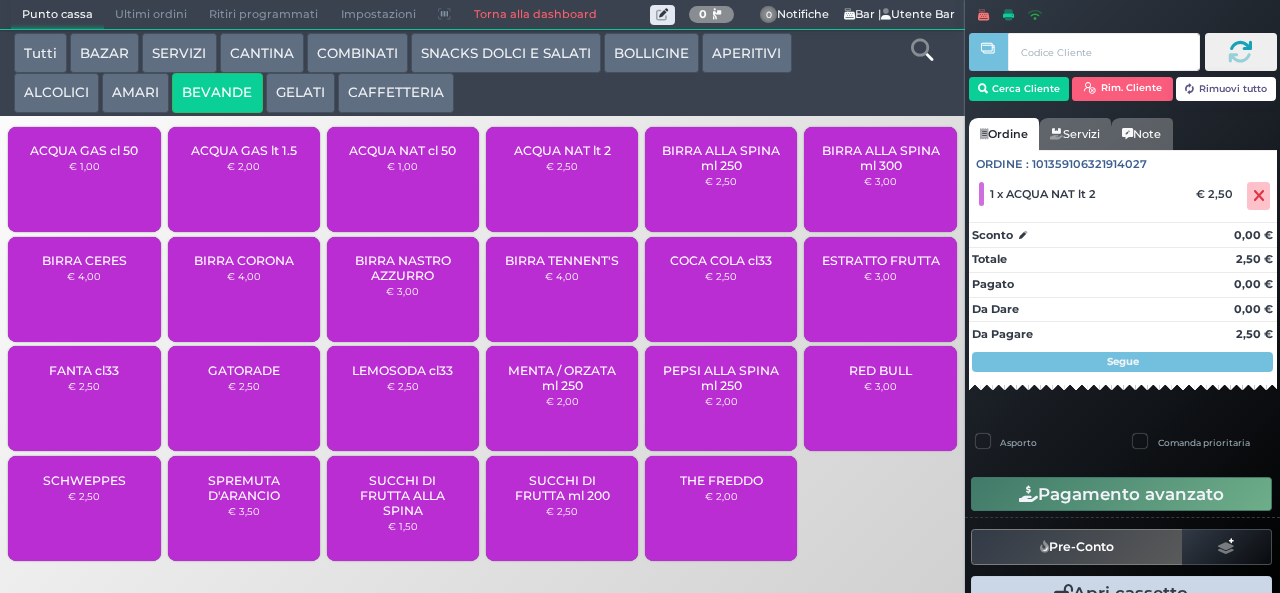 click on "CAFFETTERIA" at bounding box center (396, 93) 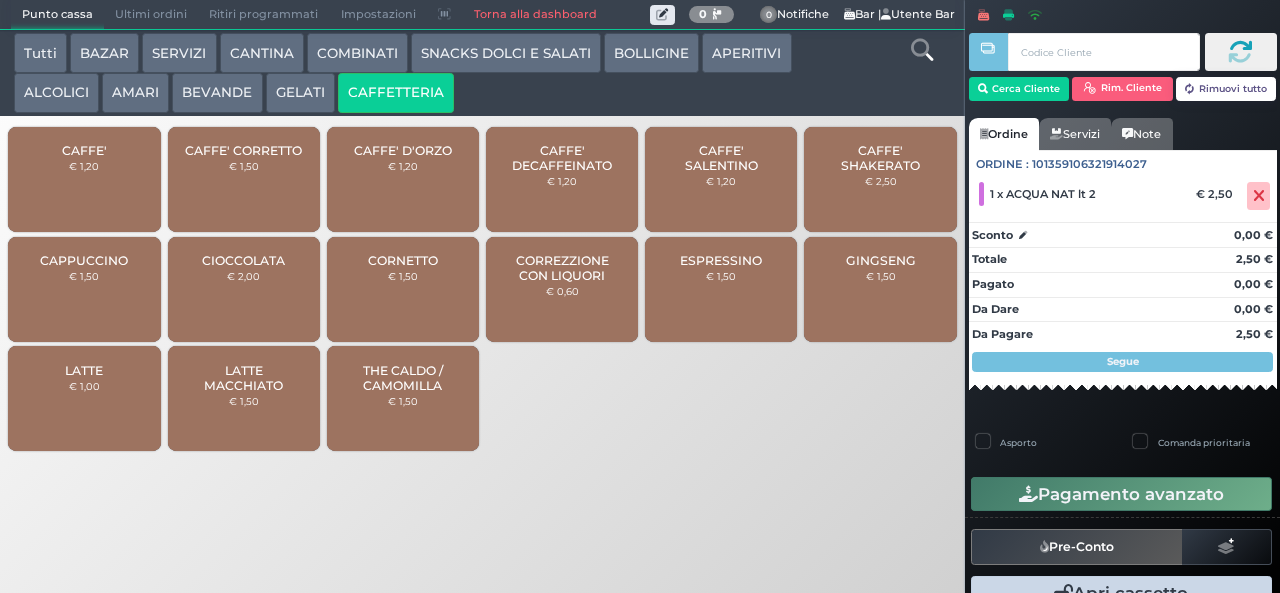 click on "CAFFE'" at bounding box center [84, 150] 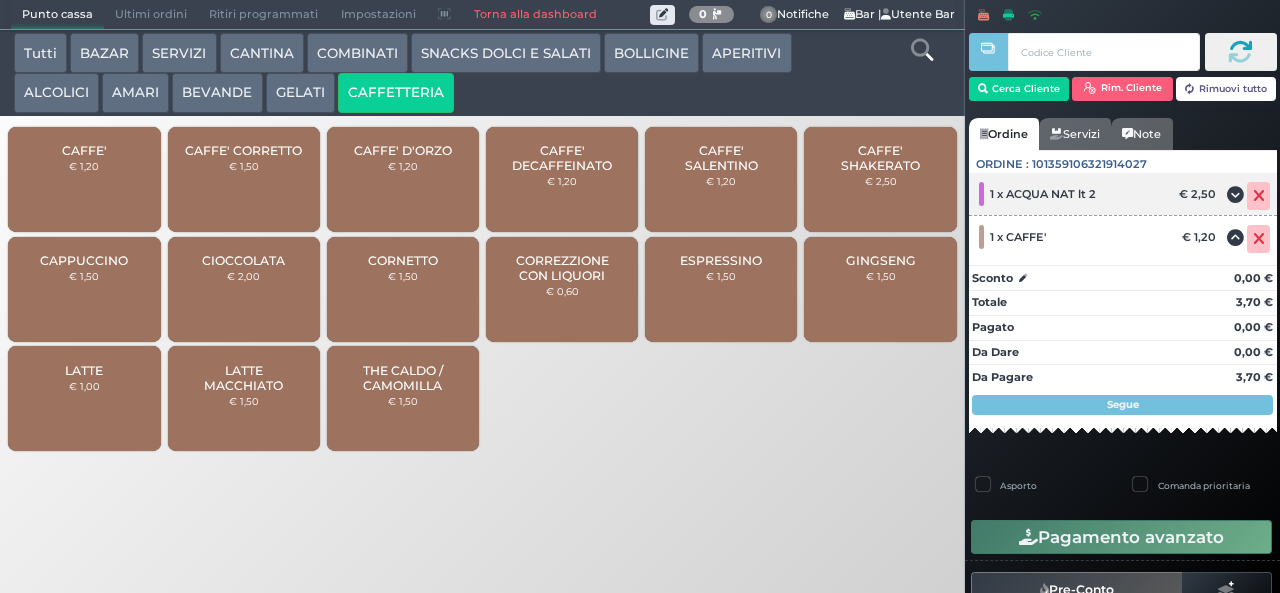click at bounding box center (1259, 196) 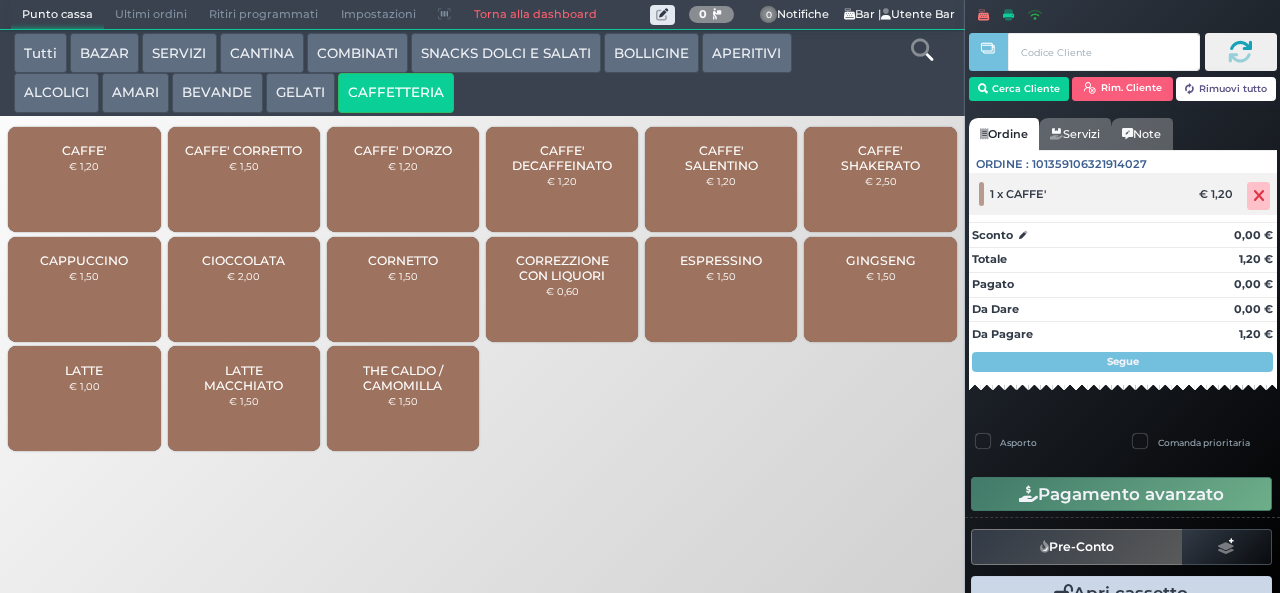 click at bounding box center [1259, 196] 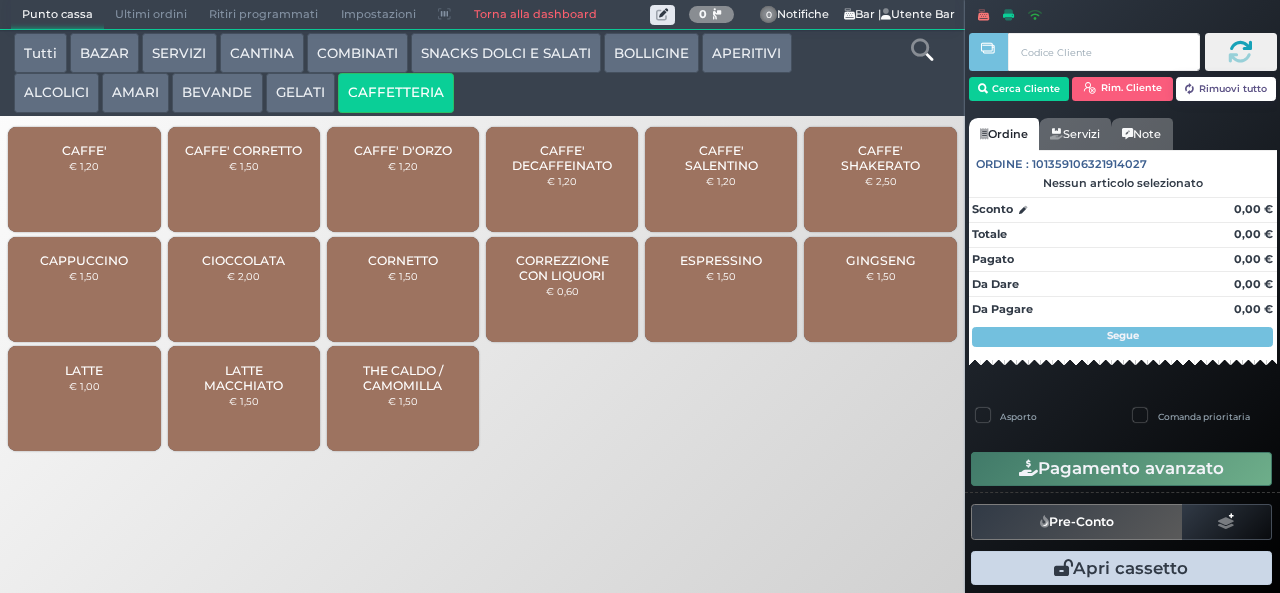 click on "€ 1,20" at bounding box center [84, 166] 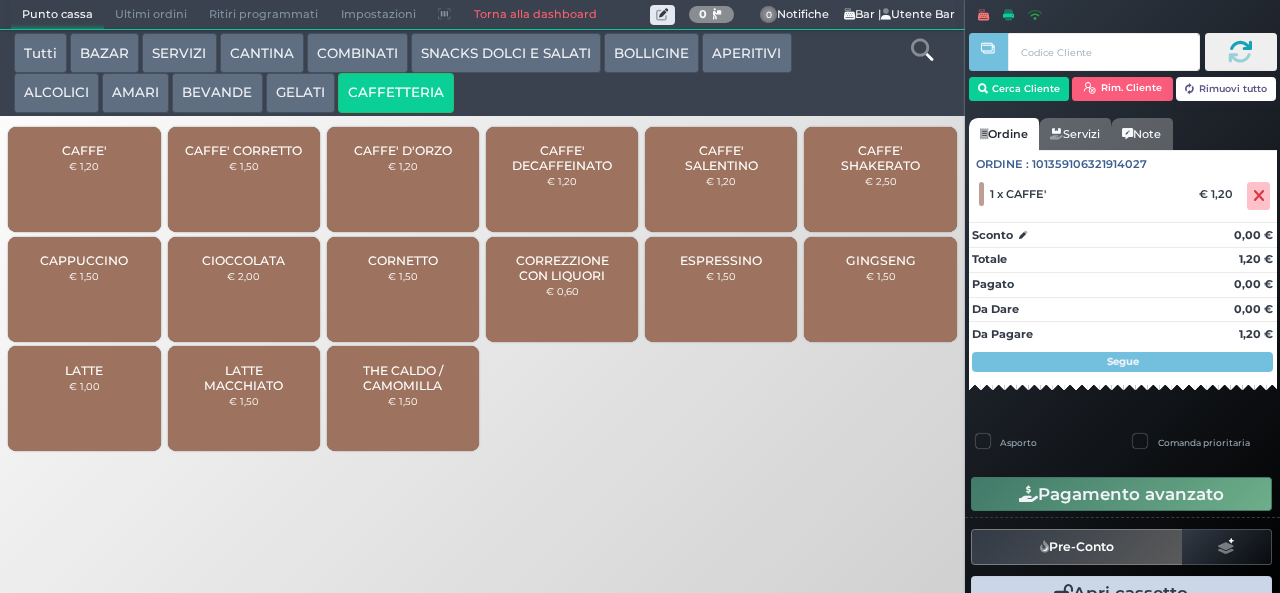 click on "CAFFE'" at bounding box center [84, 150] 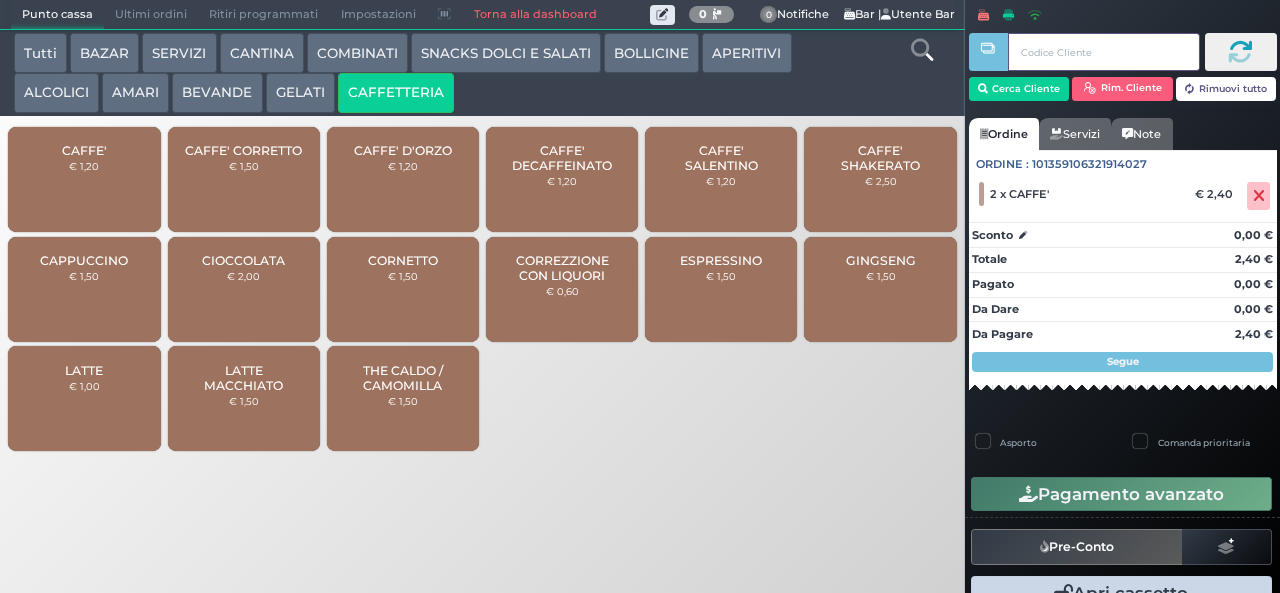 type 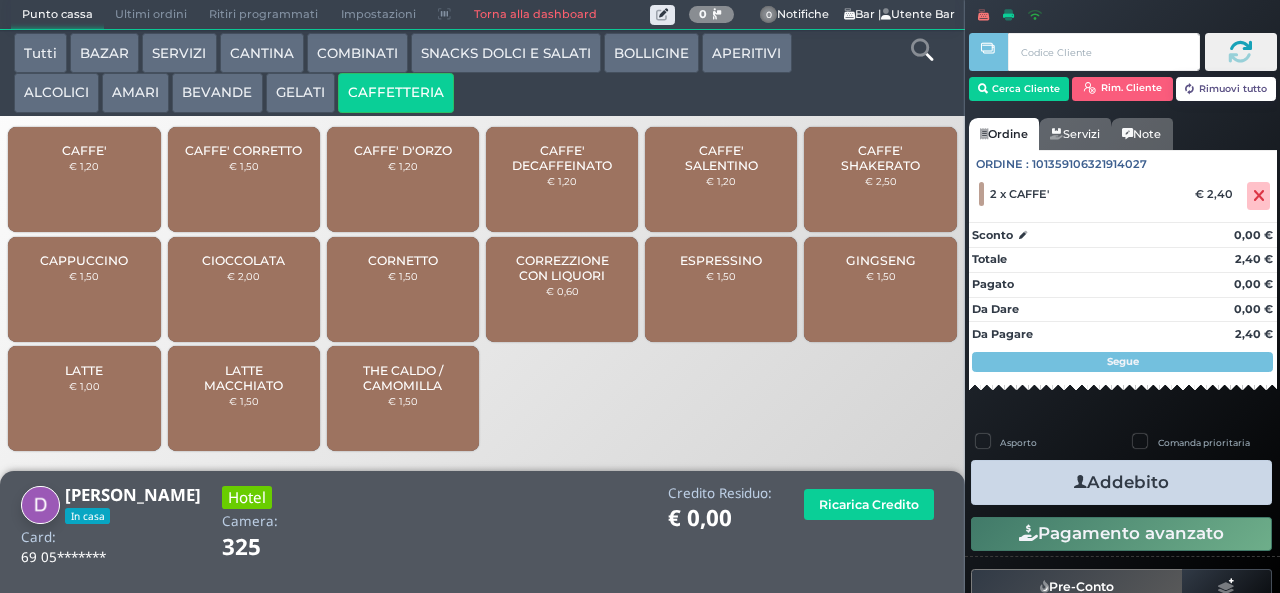 click at bounding box center (1080, 482) 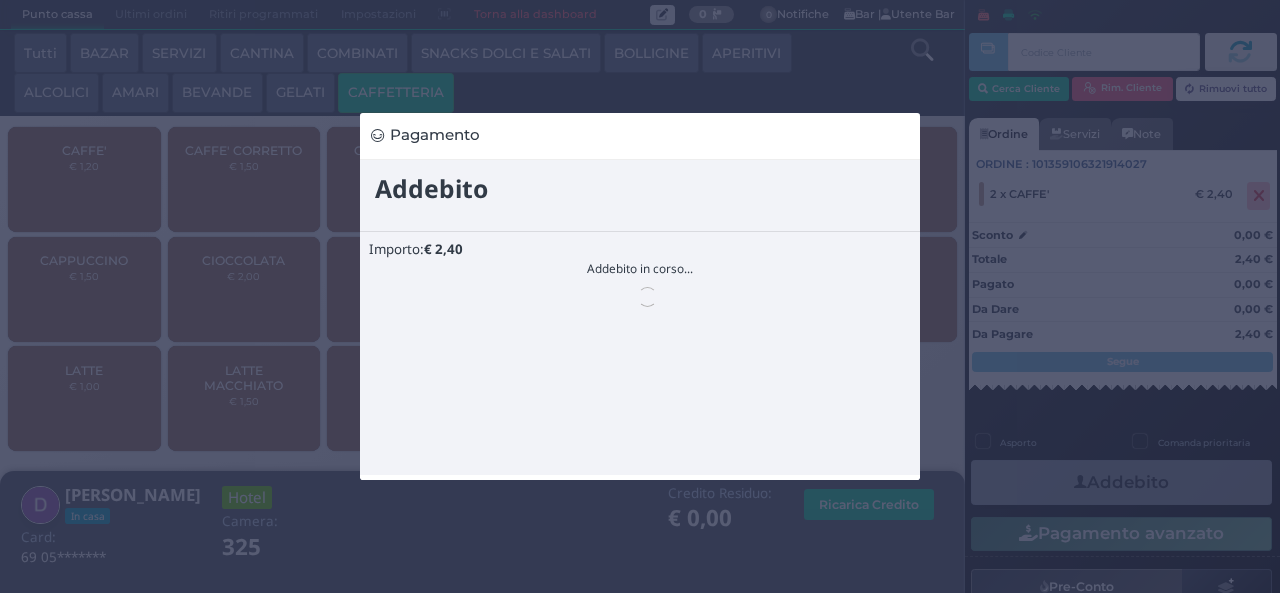 scroll, scrollTop: 0, scrollLeft: 0, axis: both 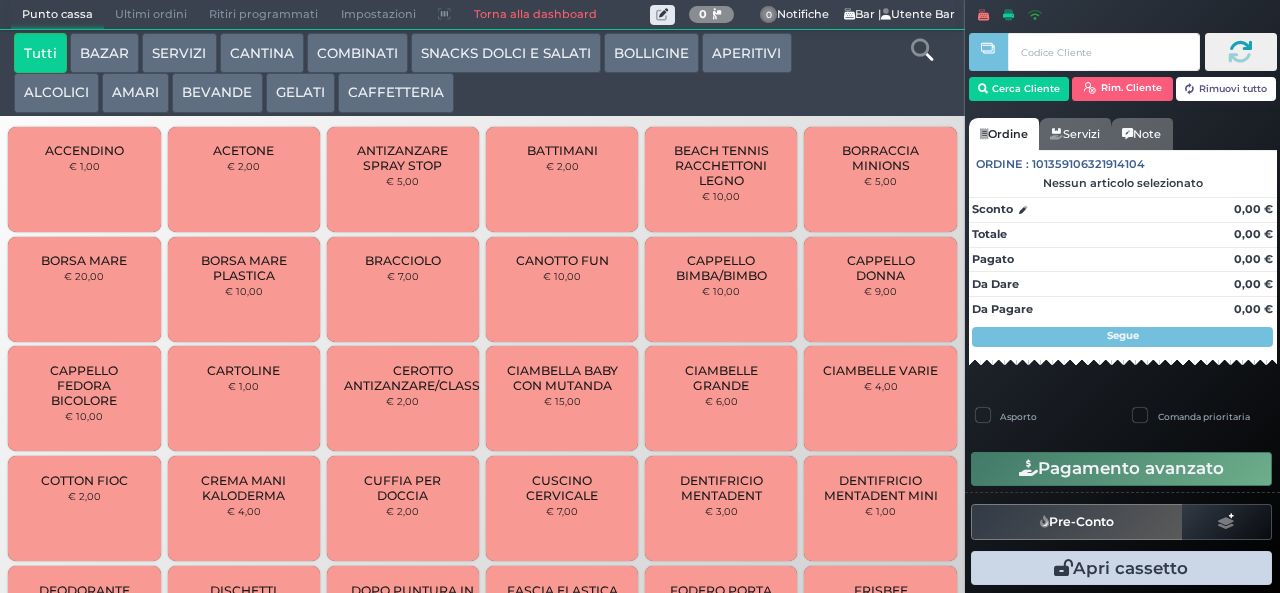 click on "SNACKS DOLCI E SALATI" at bounding box center [506, 53] 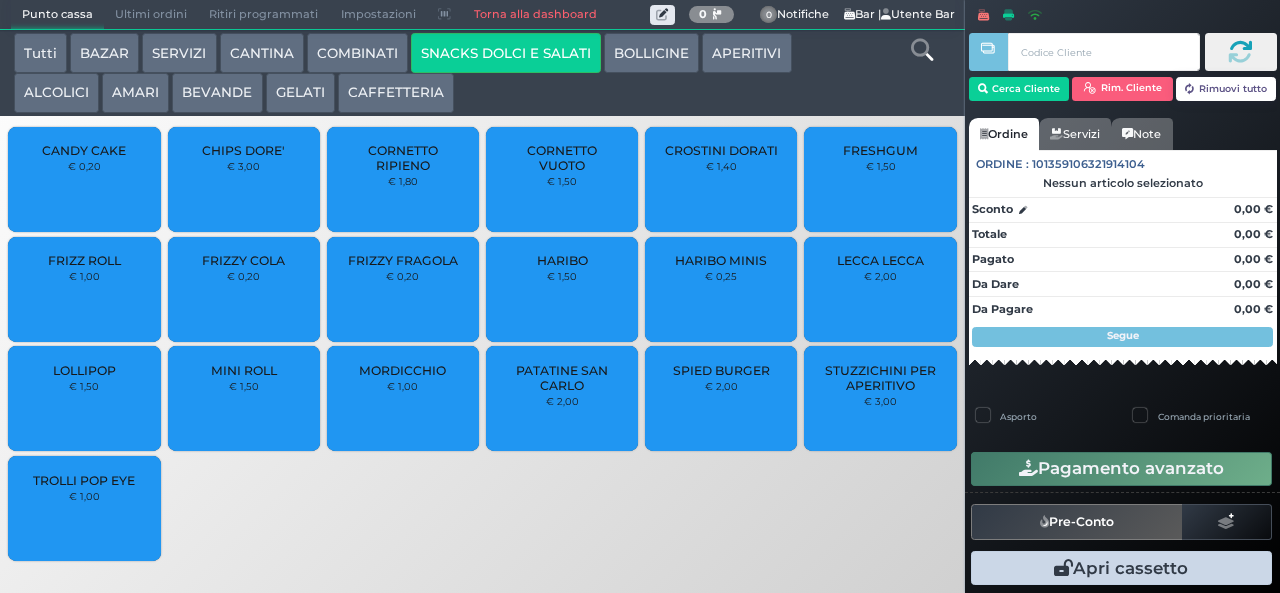 click on "MINI ROLL" at bounding box center [244, 370] 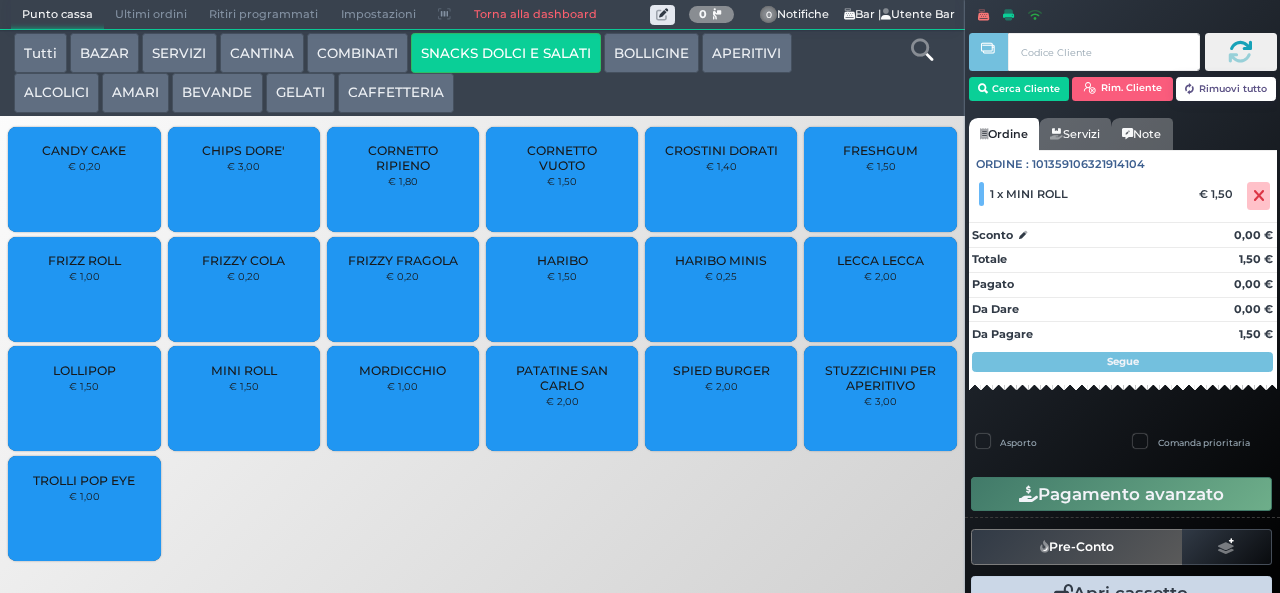 click on "MINI ROLL" at bounding box center [244, 370] 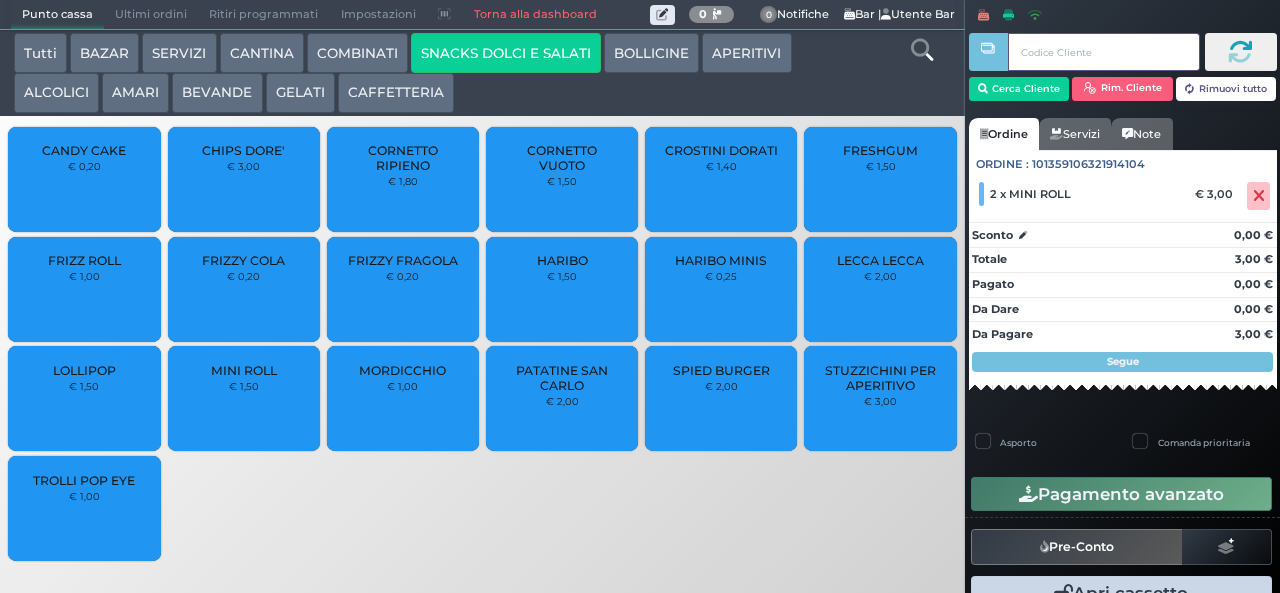 type 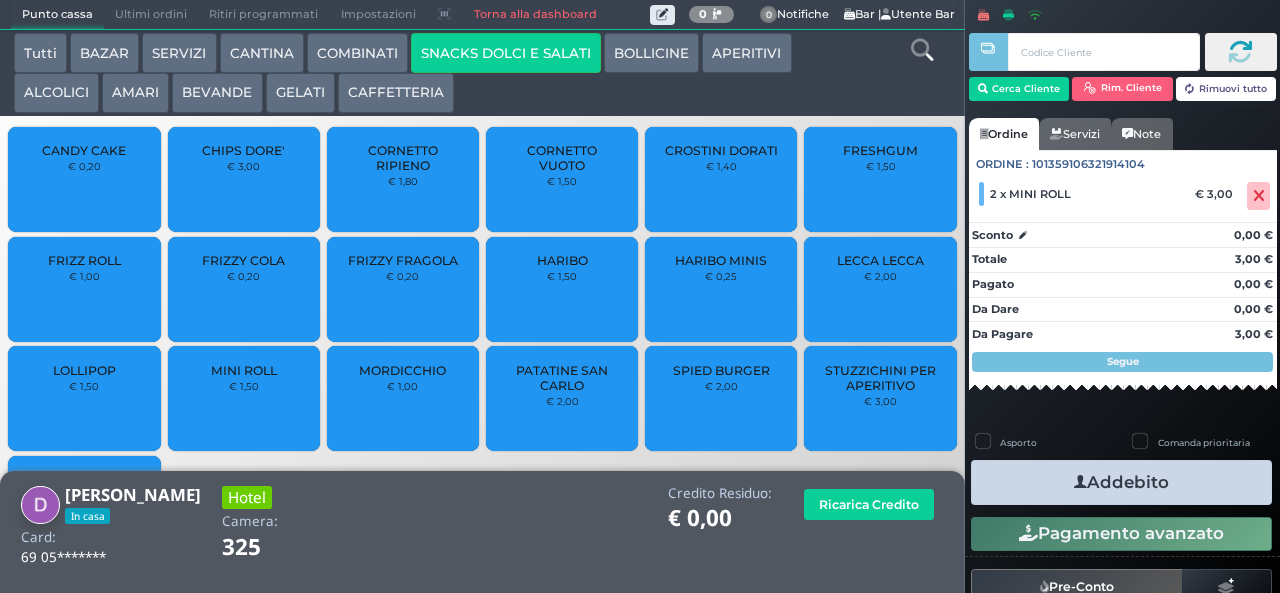 click on "Addebito" at bounding box center (1121, 482) 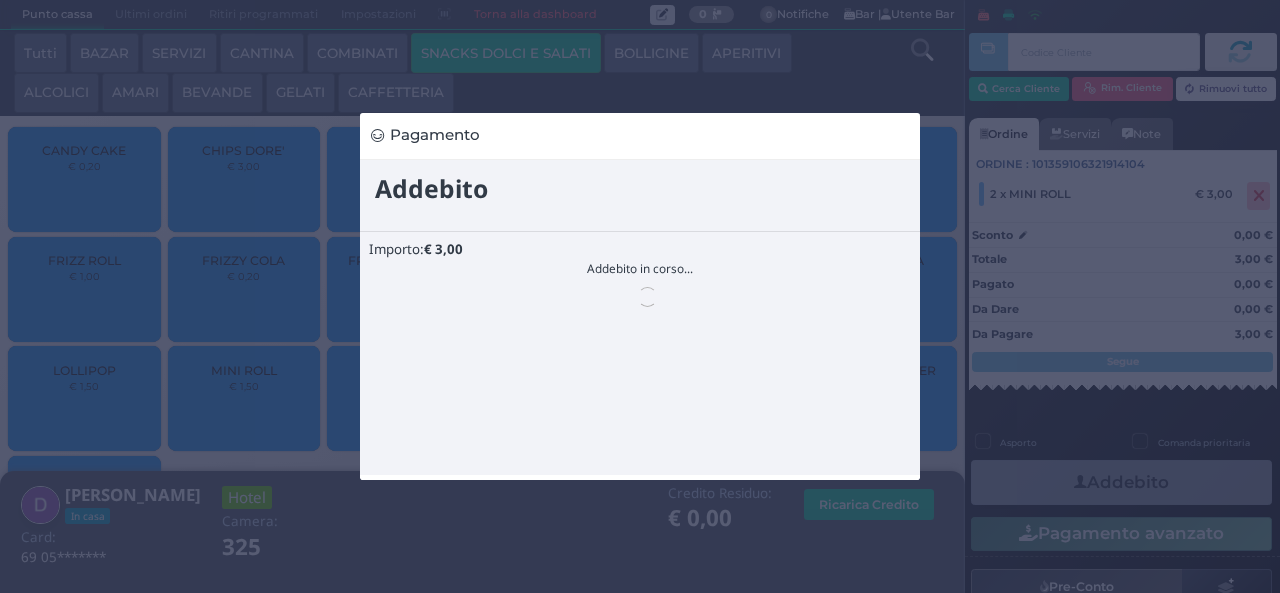 scroll, scrollTop: 0, scrollLeft: 0, axis: both 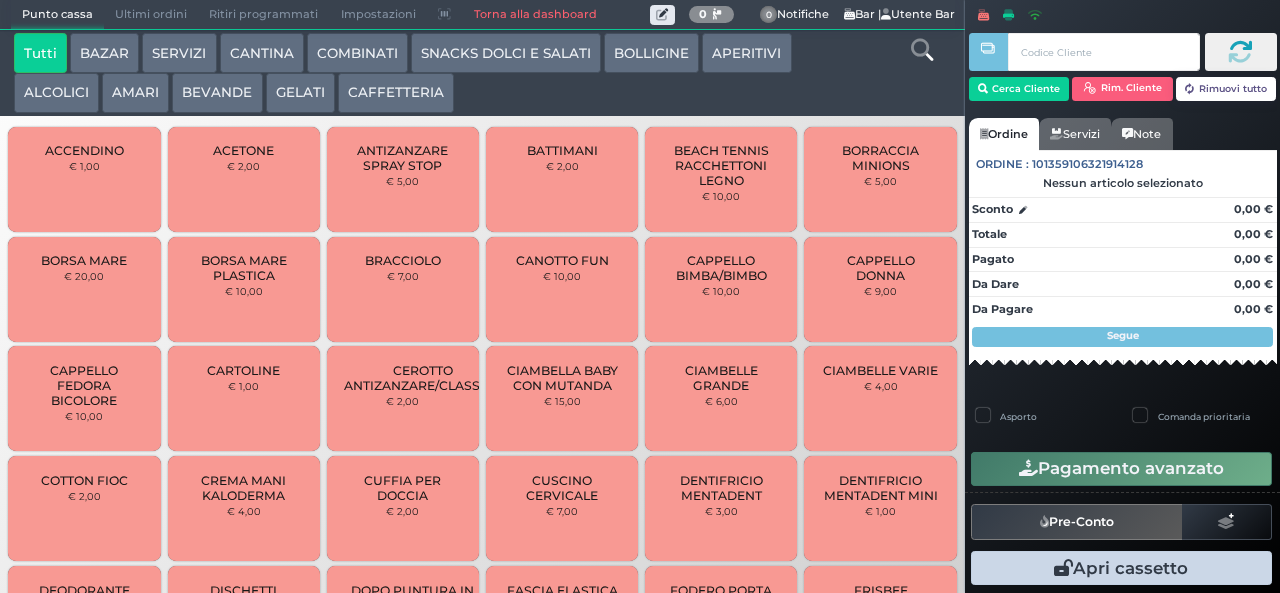 click on "BEVANDE" at bounding box center [217, 93] 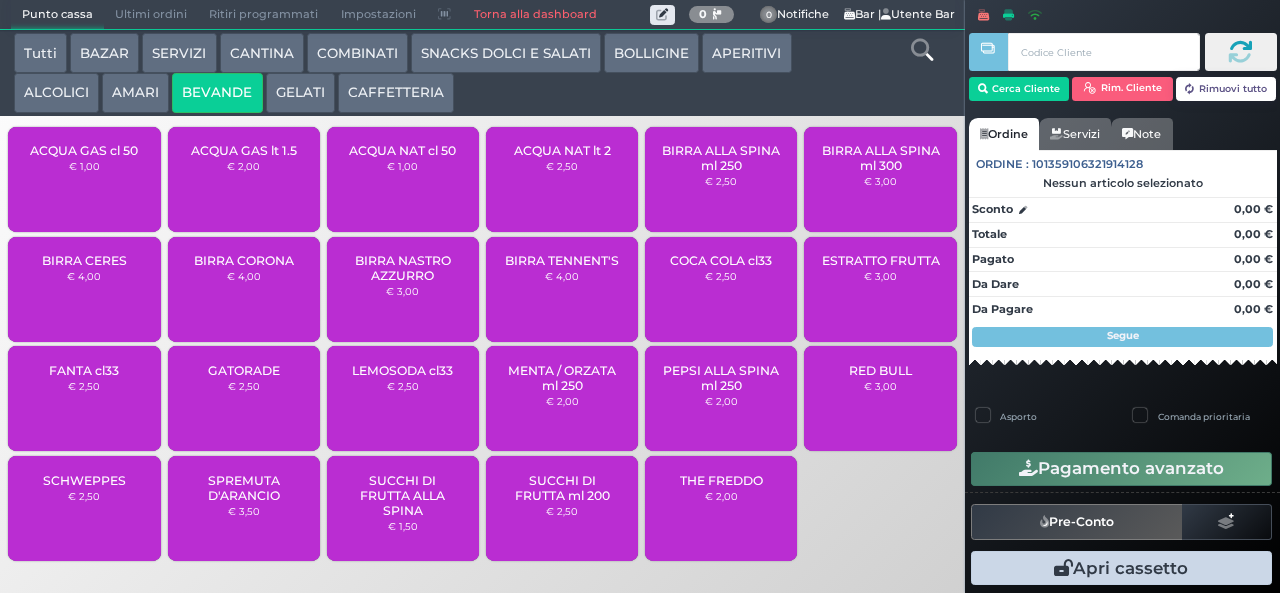 click on "ACQUA NAT cl 50" at bounding box center (402, 150) 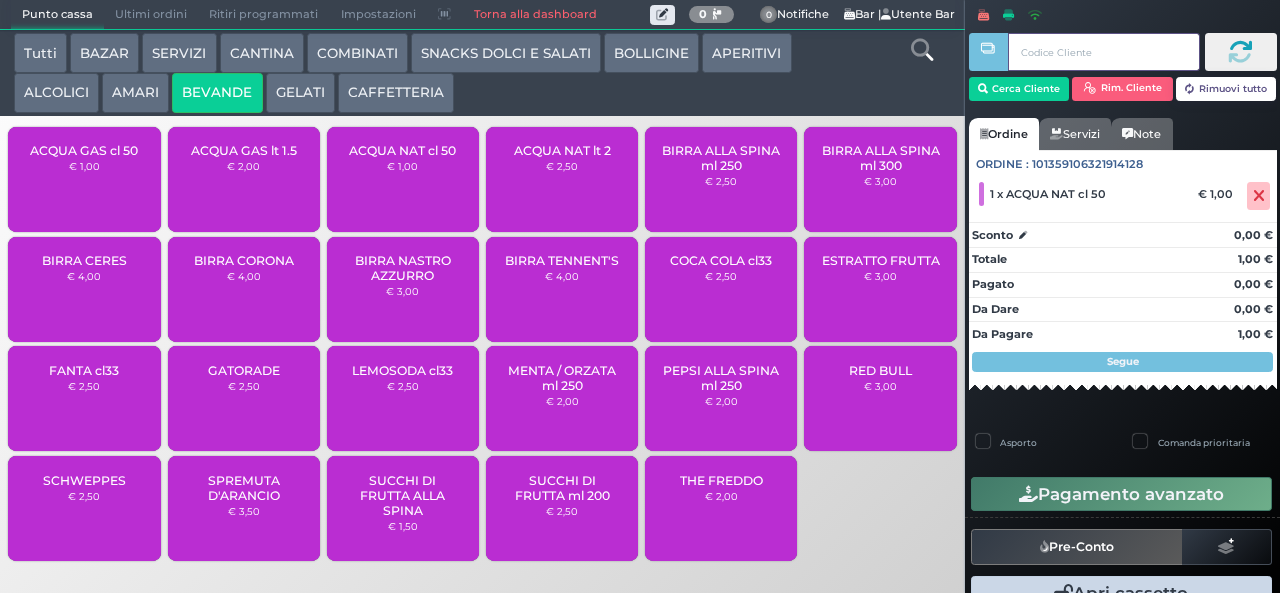 type 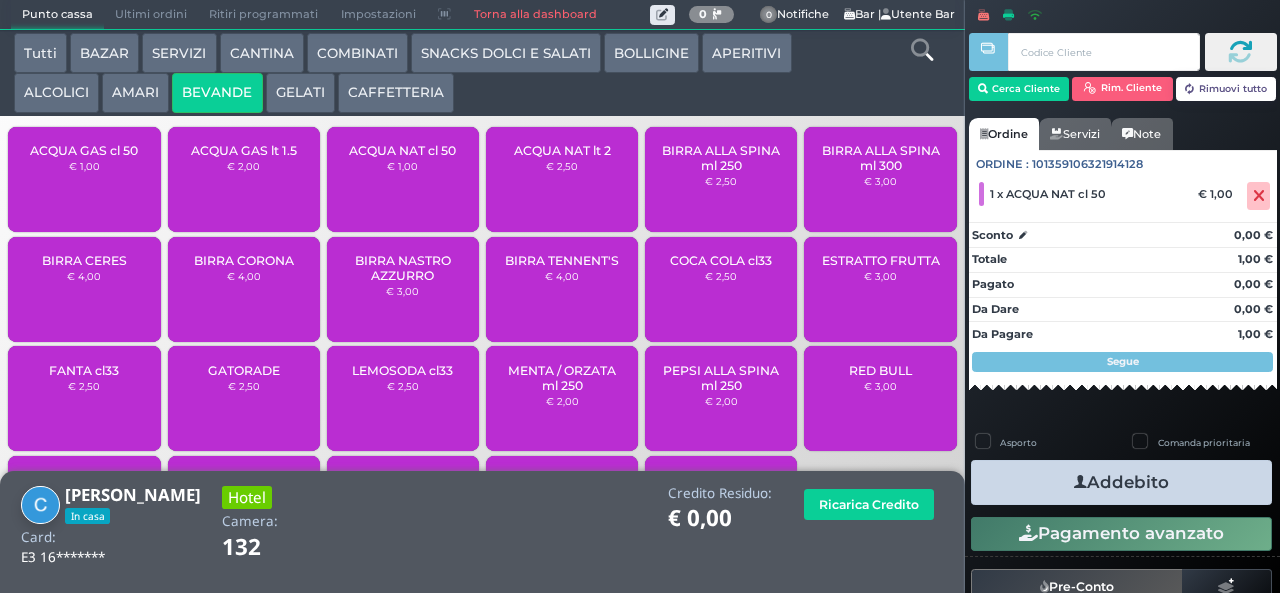 click on "Addebito" at bounding box center [1121, 482] 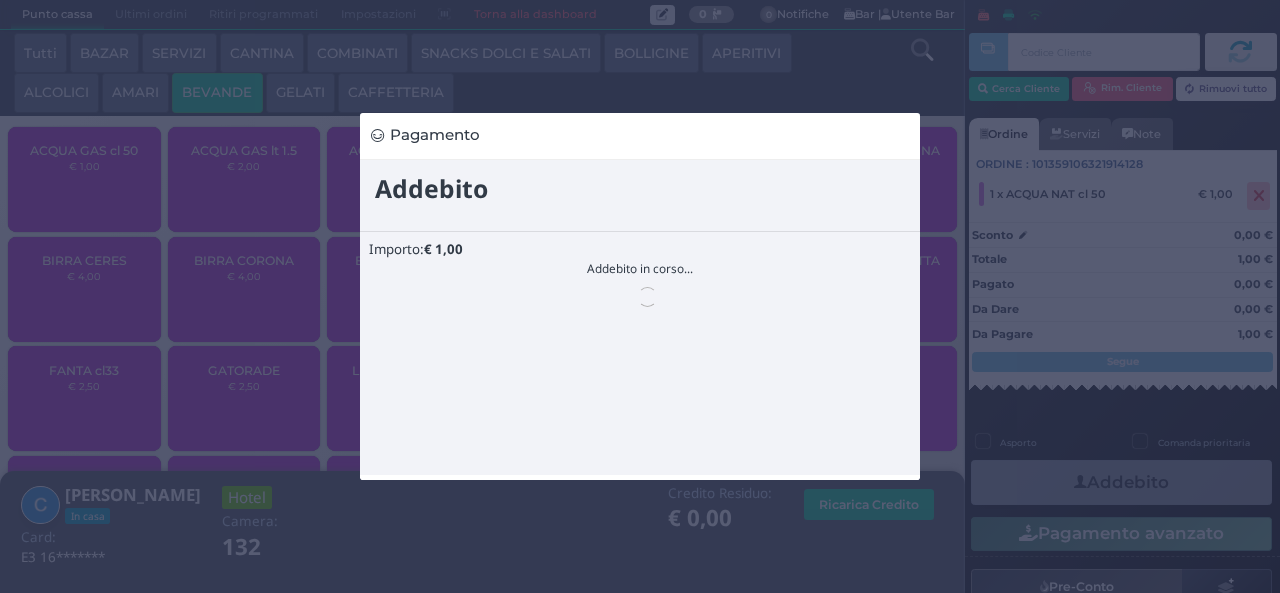 scroll, scrollTop: 0, scrollLeft: 0, axis: both 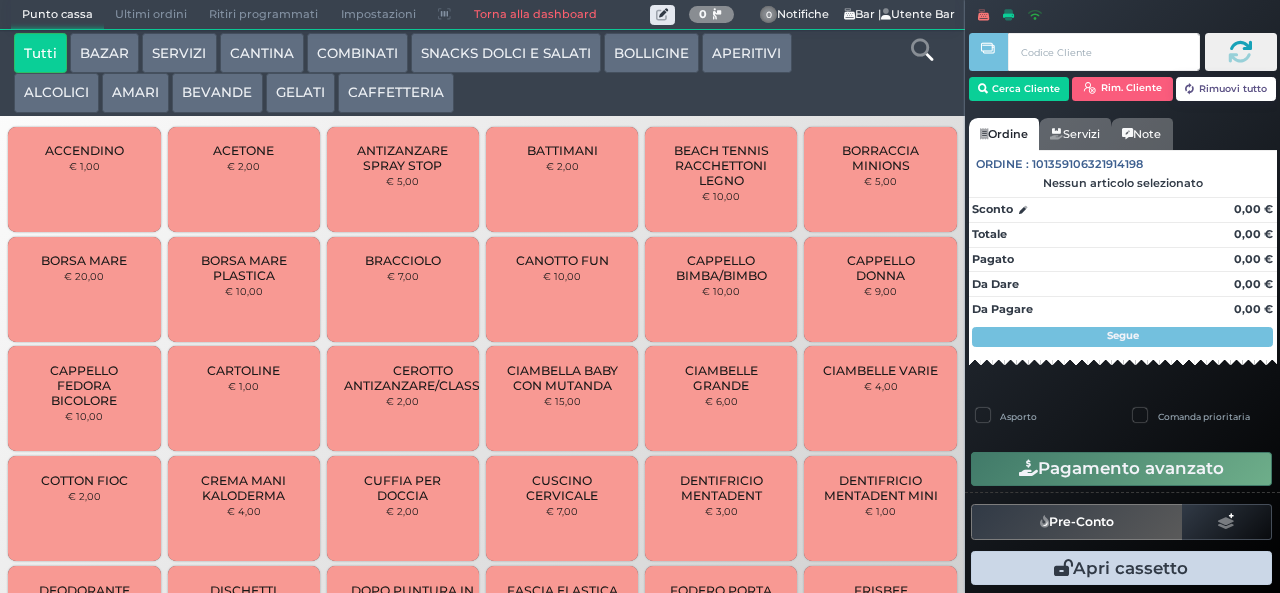 click on "CAFFETTERIA" at bounding box center [396, 93] 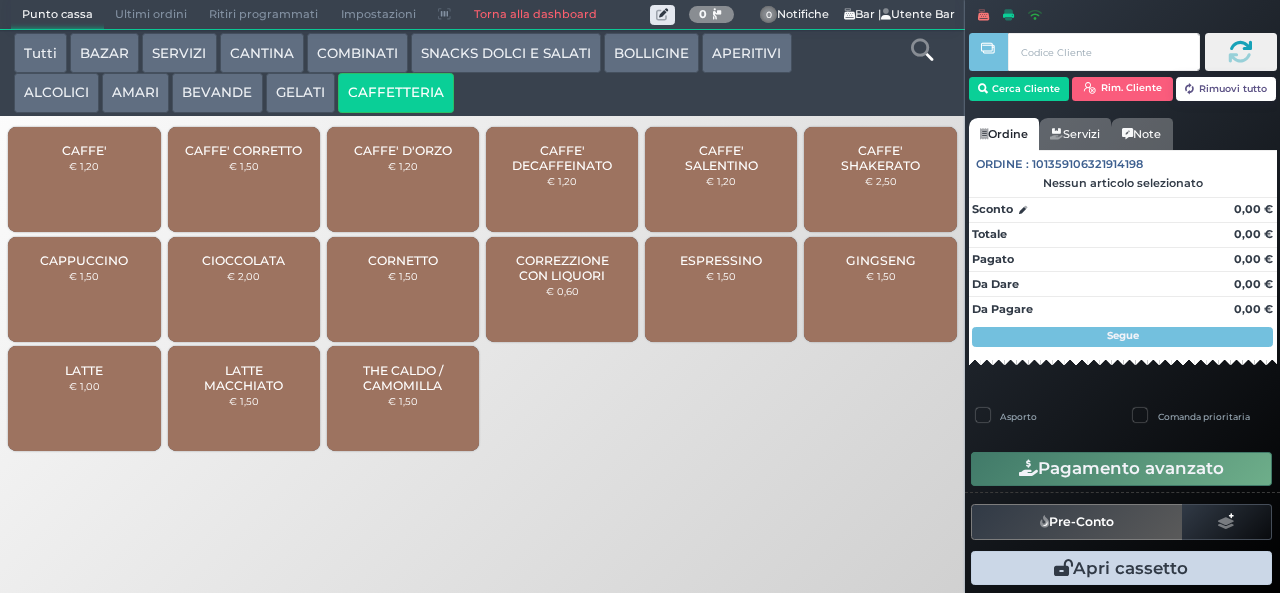 click on "CAFFE'" at bounding box center (84, 150) 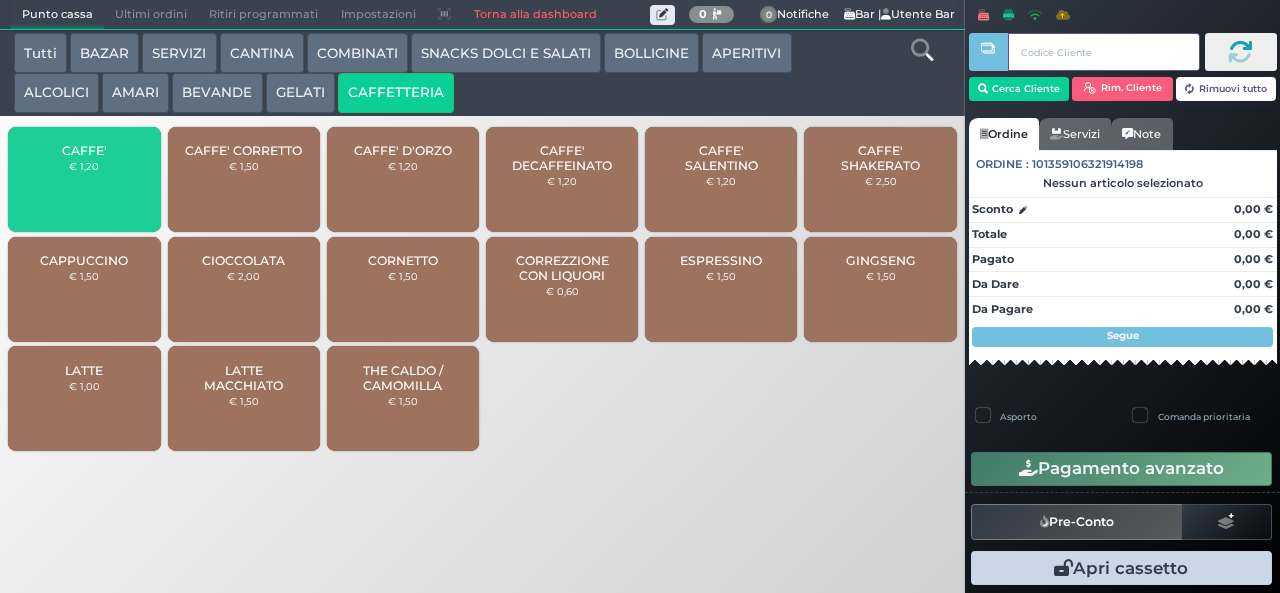 type 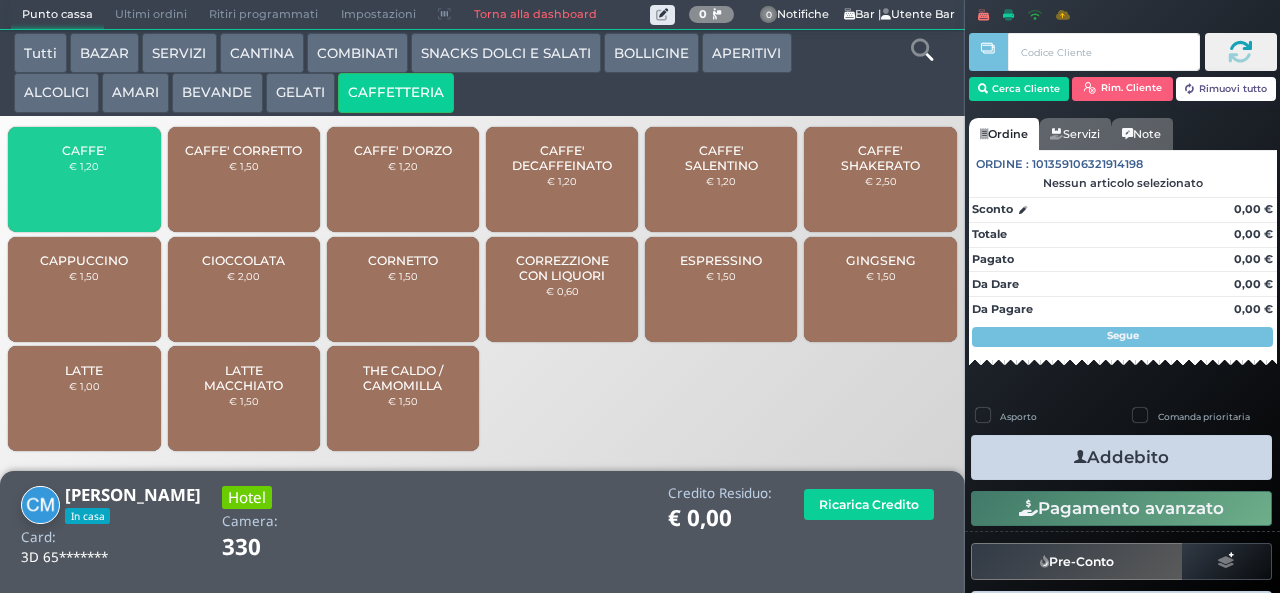 click on "Addebito" at bounding box center (1121, 457) 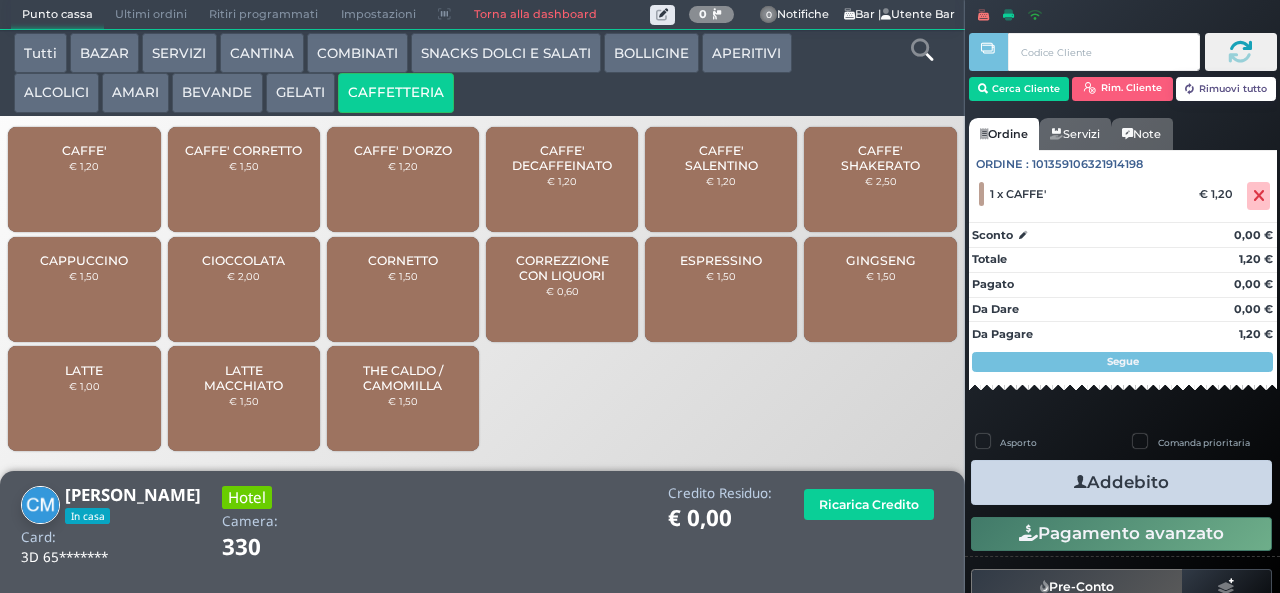 click on "Addebito" at bounding box center [1121, 482] 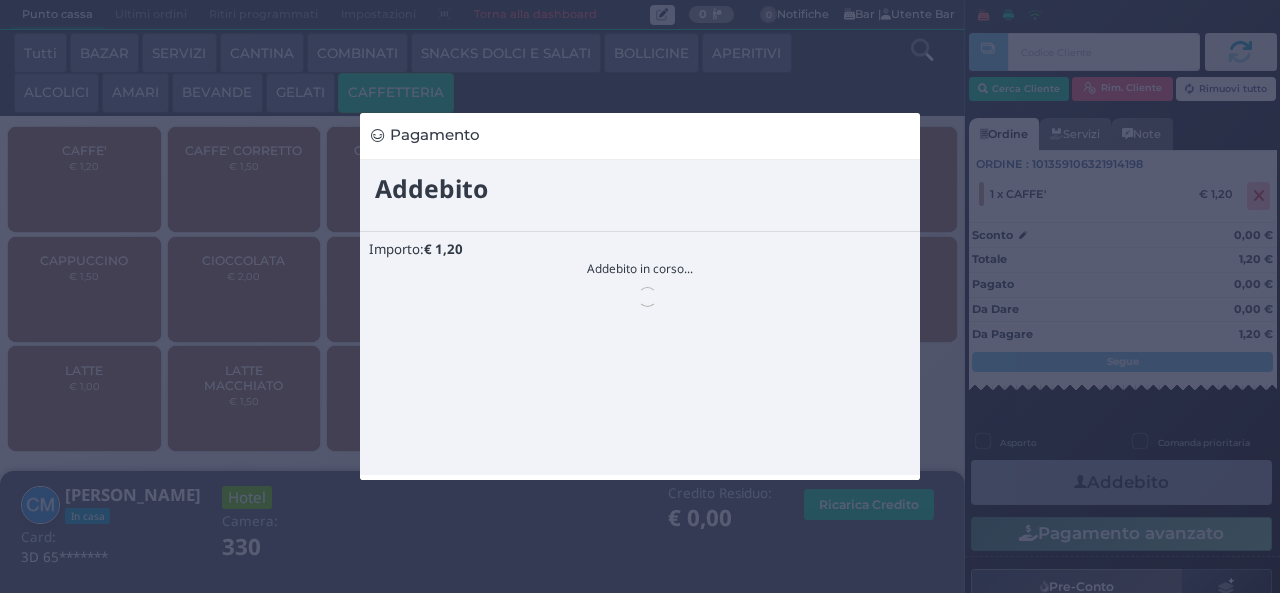scroll, scrollTop: 0, scrollLeft: 0, axis: both 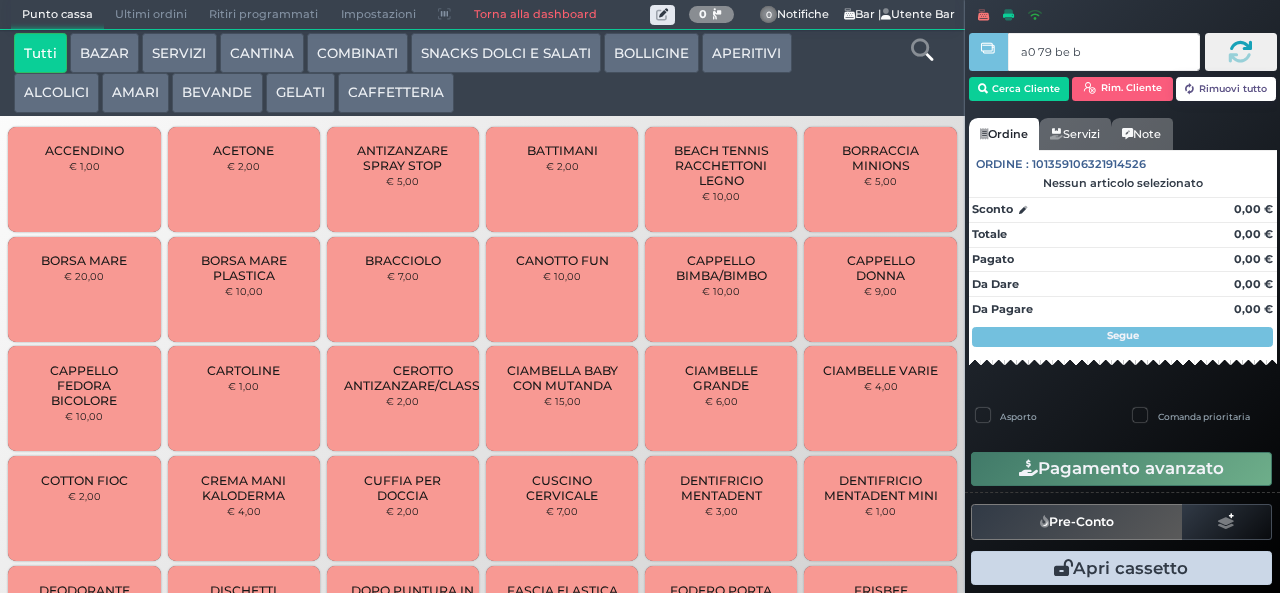type on "a0 79 be b9" 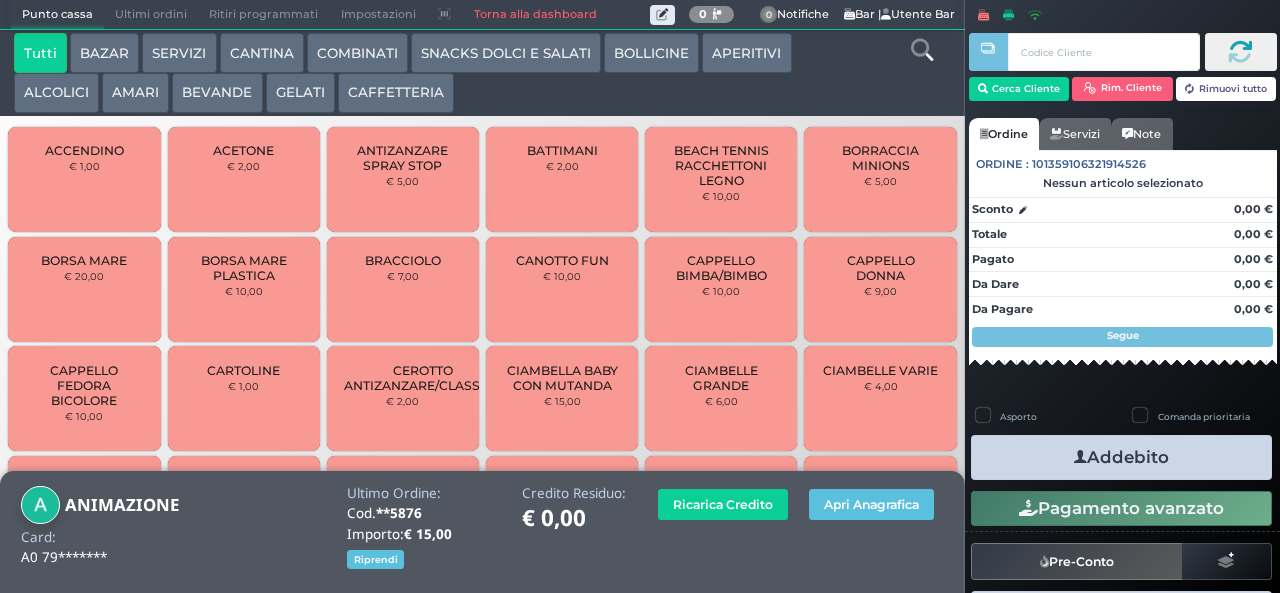 click on "Addebito" at bounding box center (1121, 457) 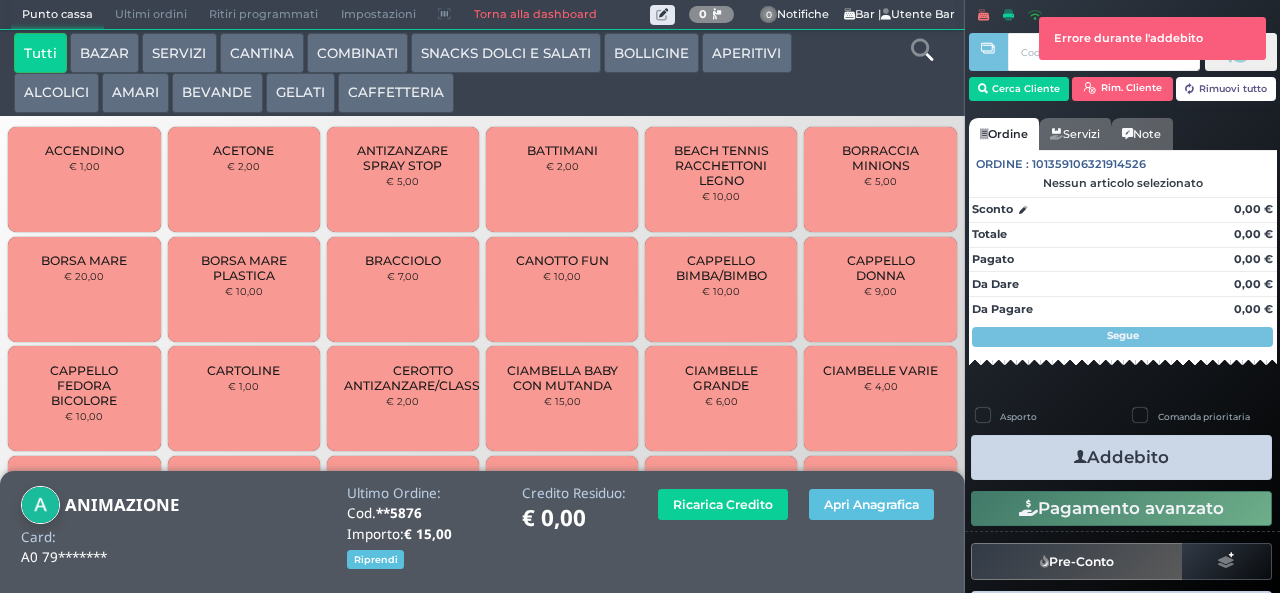 click on "CAFFETTERIA" at bounding box center [396, 93] 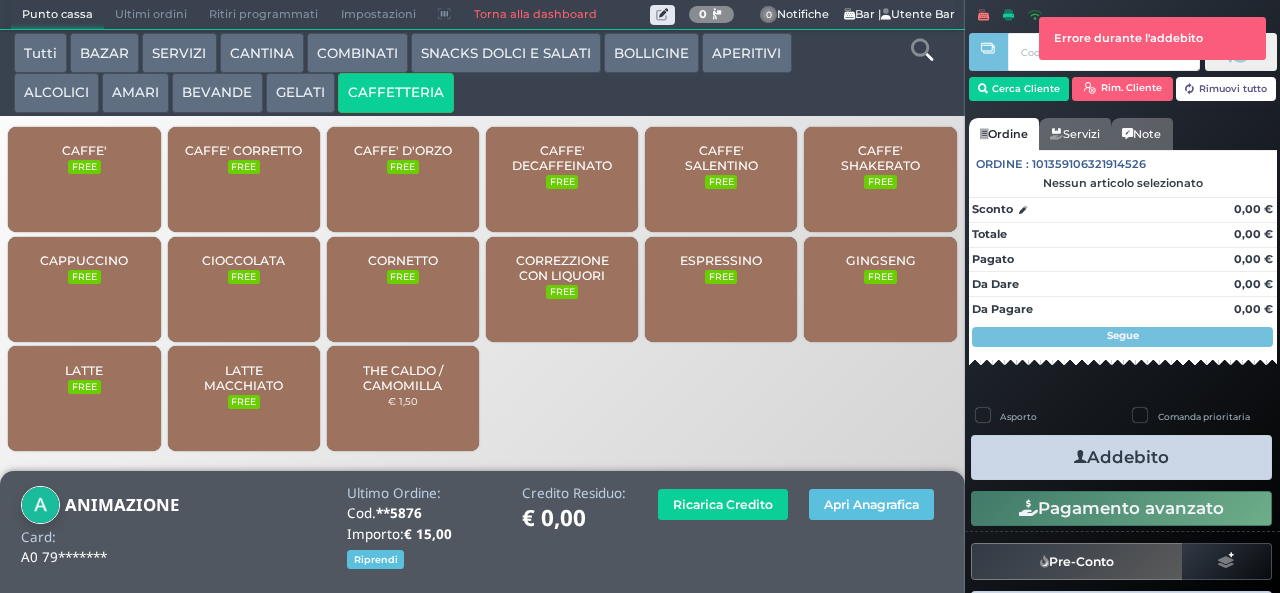 click on "CAFFE'
FREE" at bounding box center (84, 179) 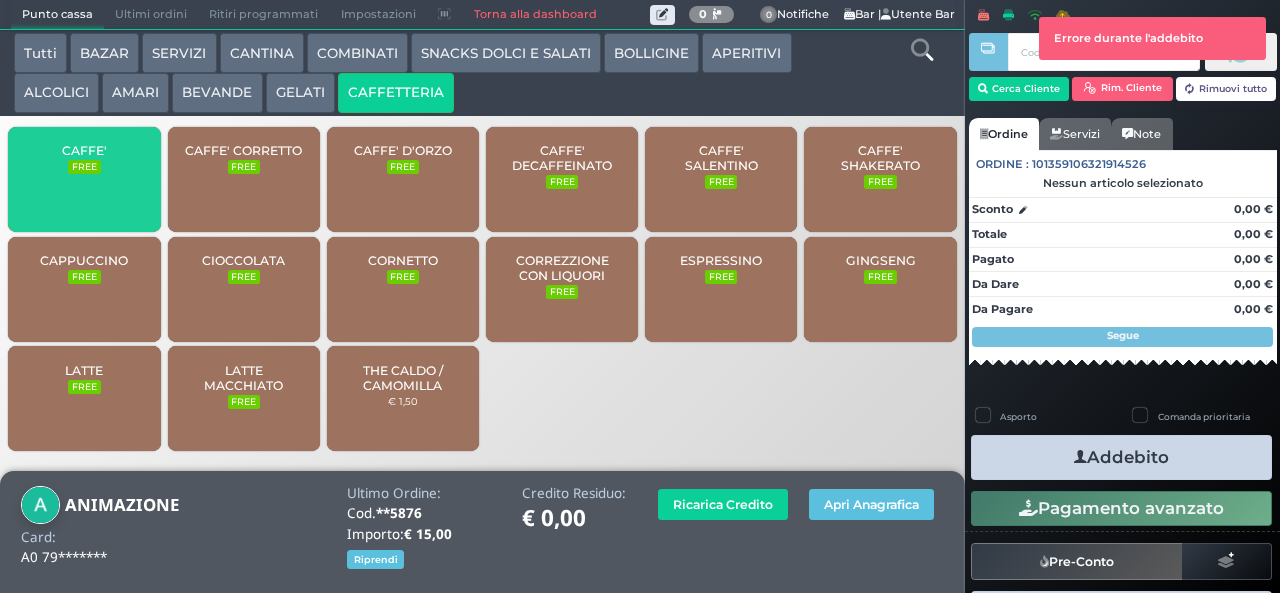 click on "CAFFE'
FREE" at bounding box center (84, 179) 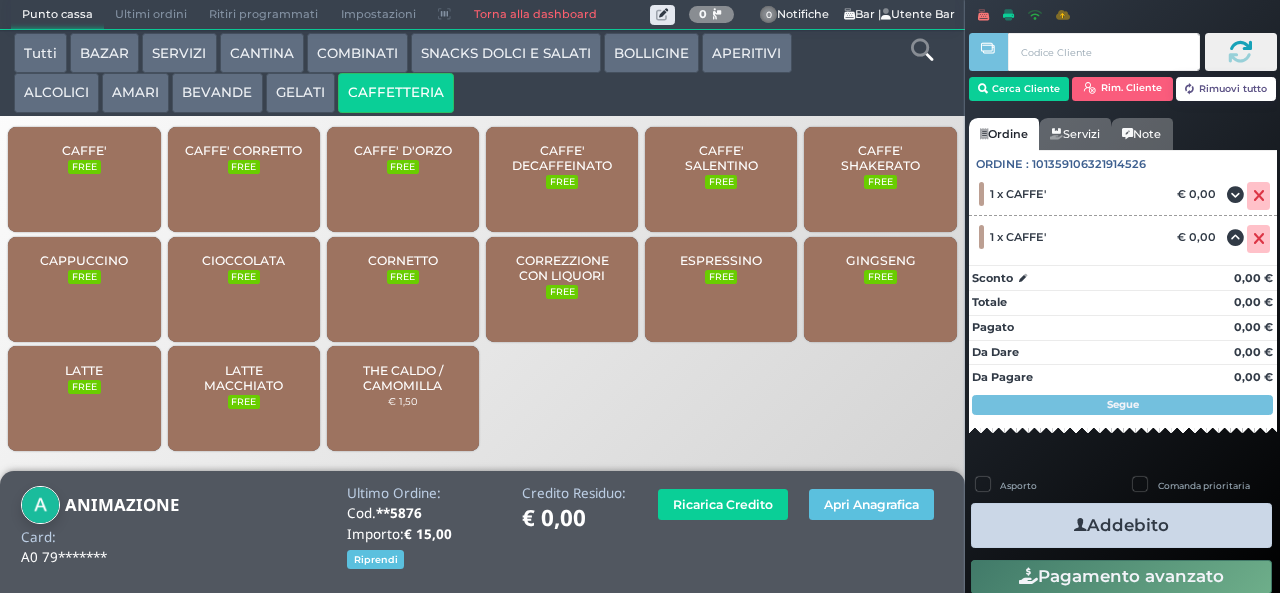 click on "CAFFE'
FREE" at bounding box center (84, 179) 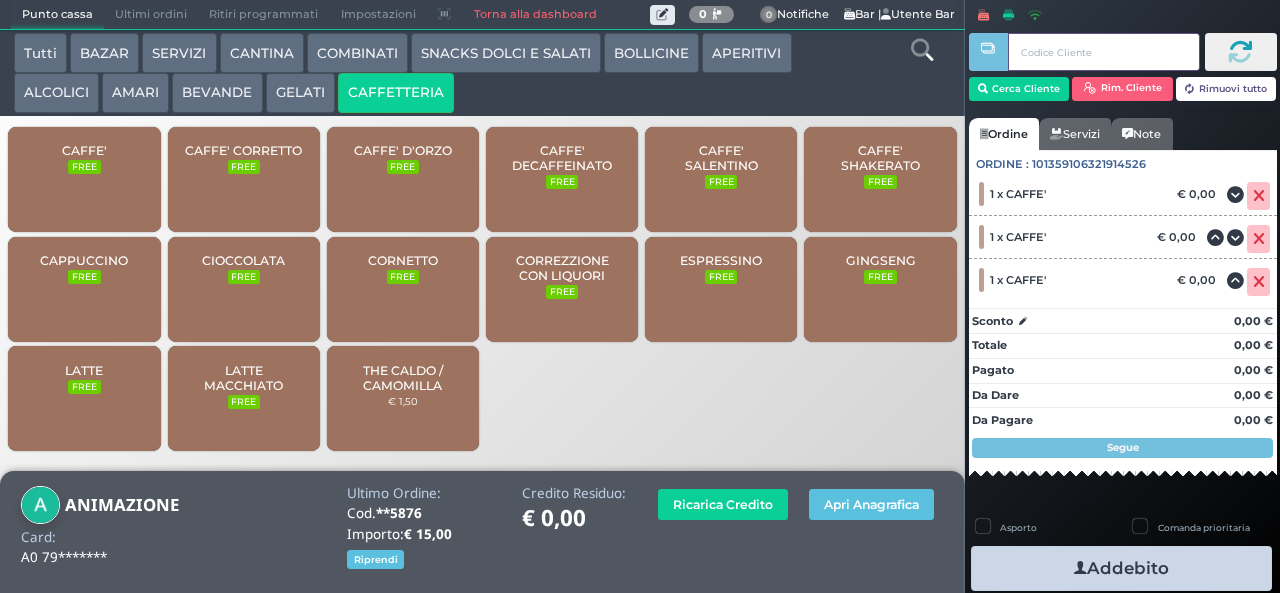 type 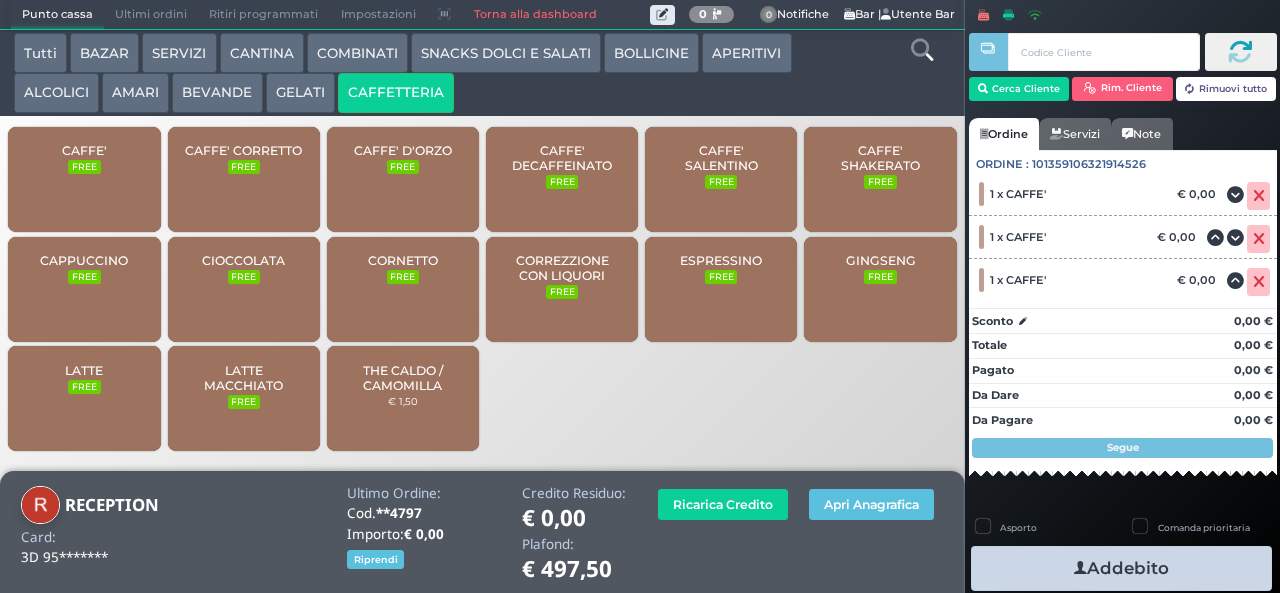 click on "Addebito" at bounding box center [1121, 568] 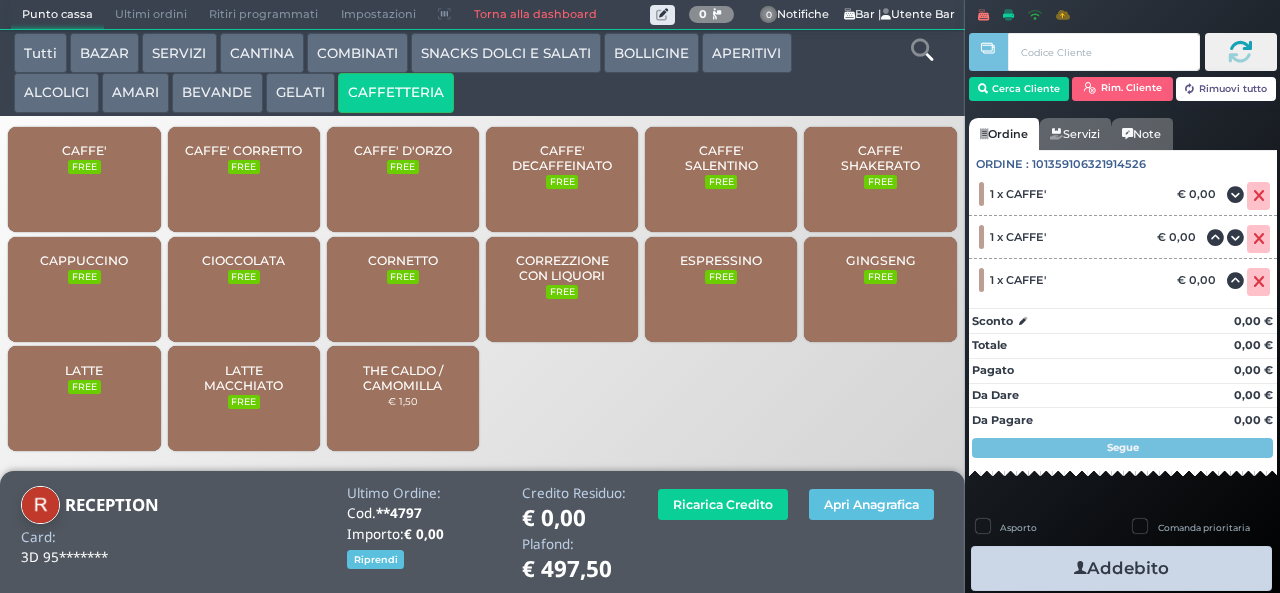 click on "CAFFE'" at bounding box center [84, 150] 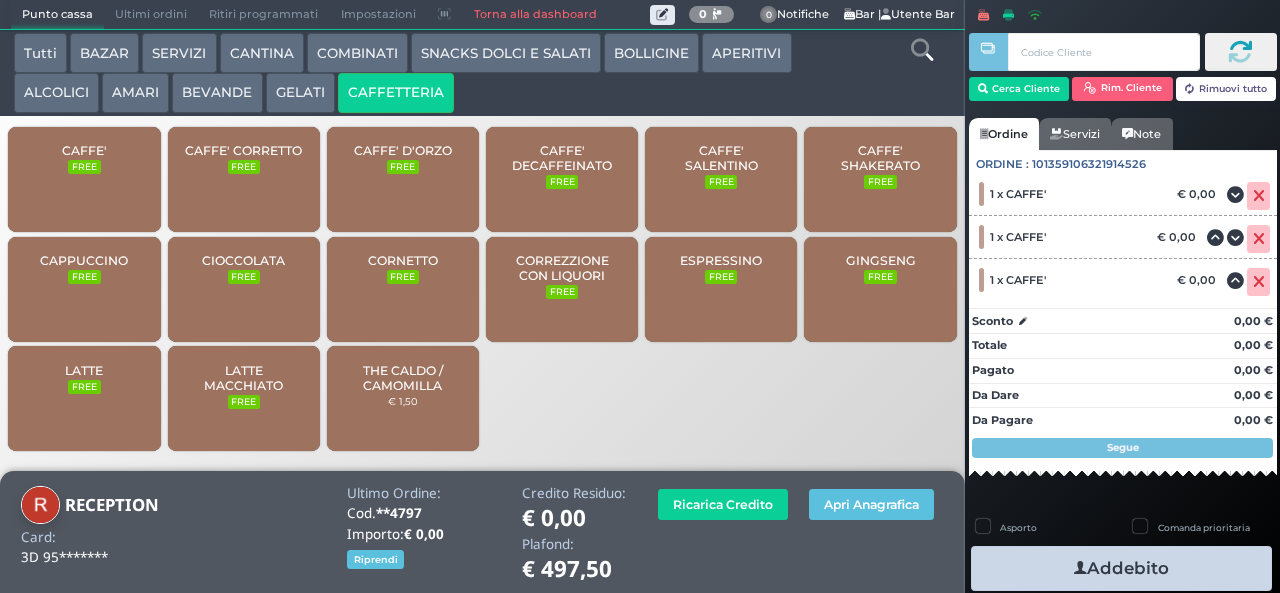 click on "Errore durante l'aggiunta dell'articolo." at bounding box center [2553, 47] 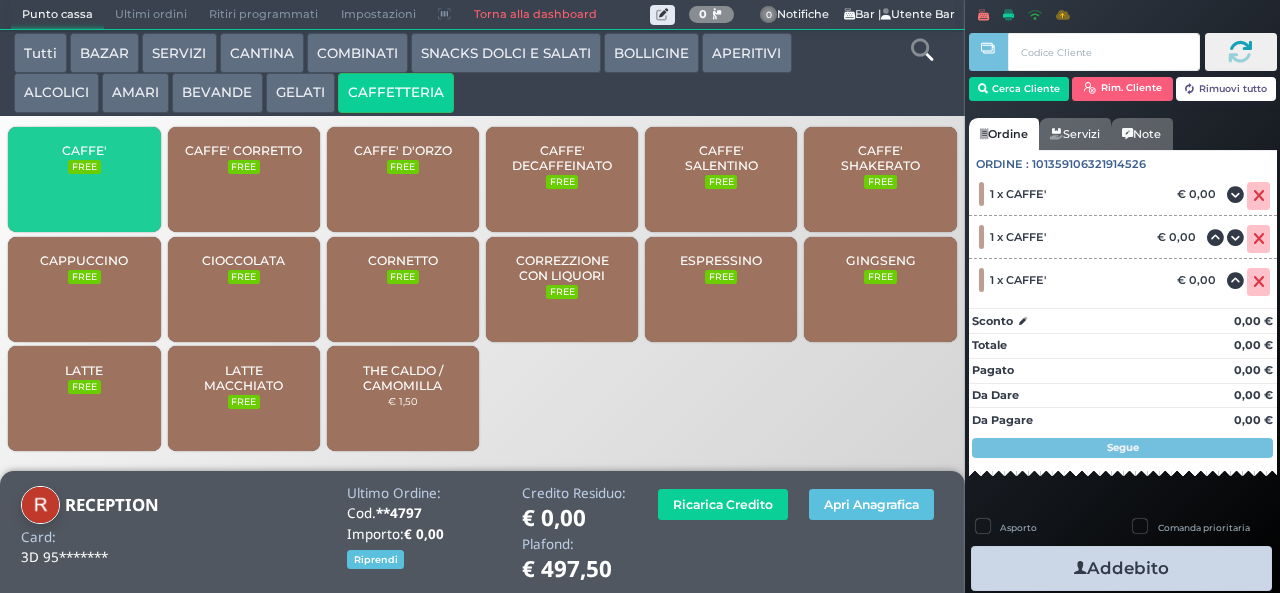 click on "FREE" at bounding box center [84, 167] 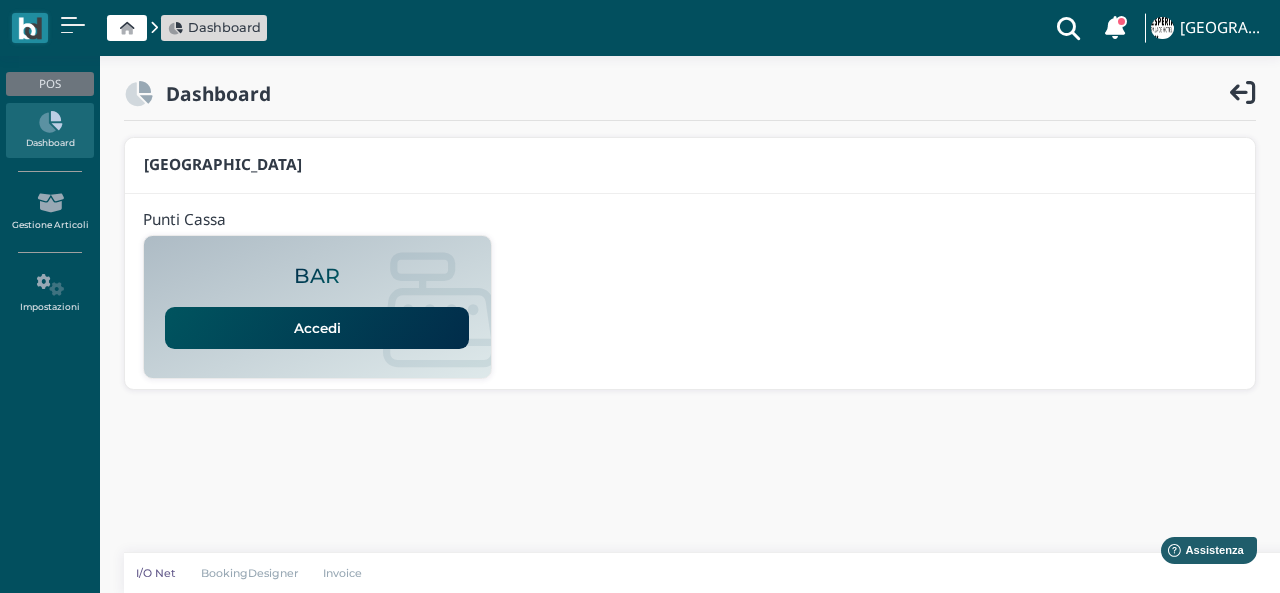scroll, scrollTop: 0, scrollLeft: 0, axis: both 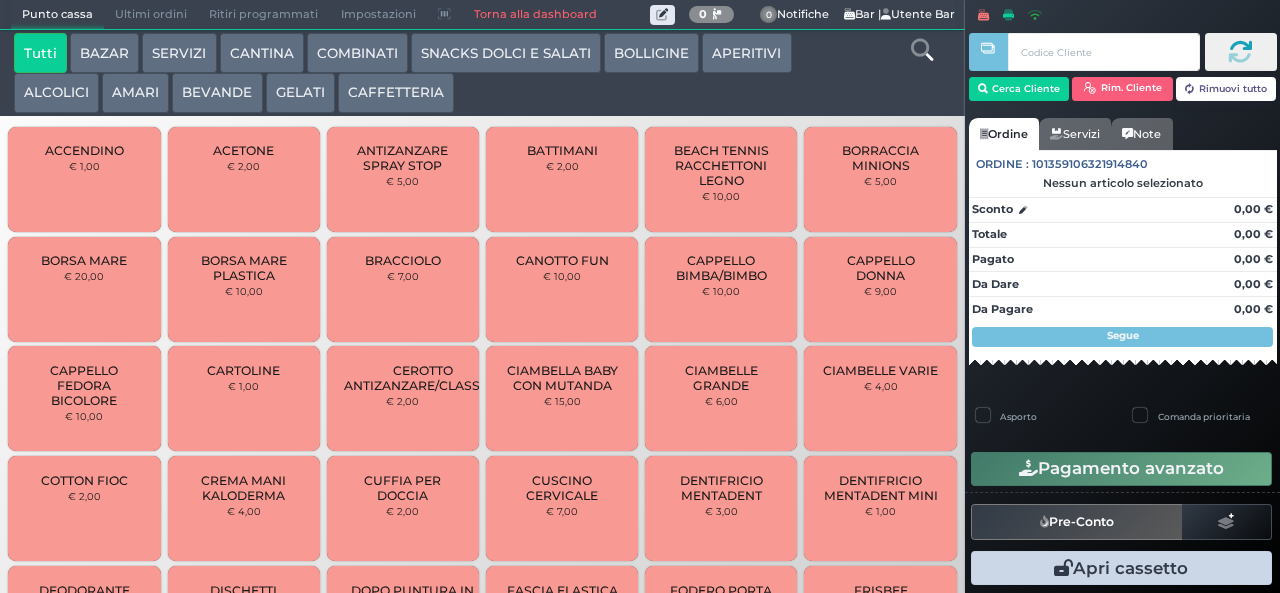 click on "CAFFETTERIA" at bounding box center (396, 93) 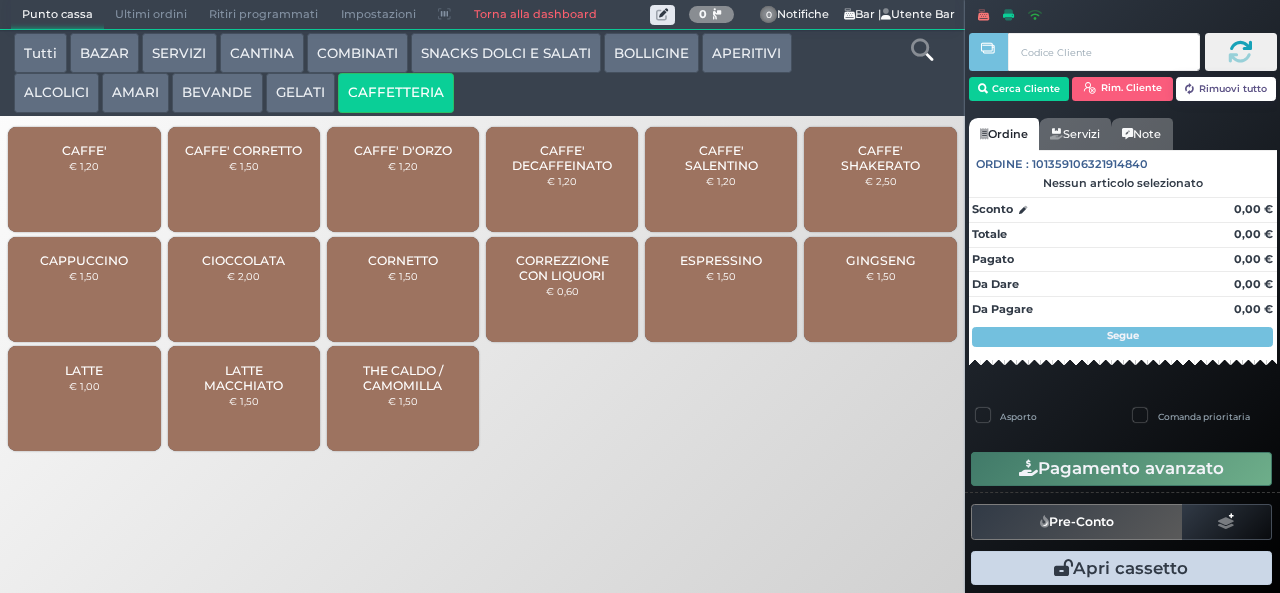 click on "CAFFE'
€ 1,20" at bounding box center [84, 179] 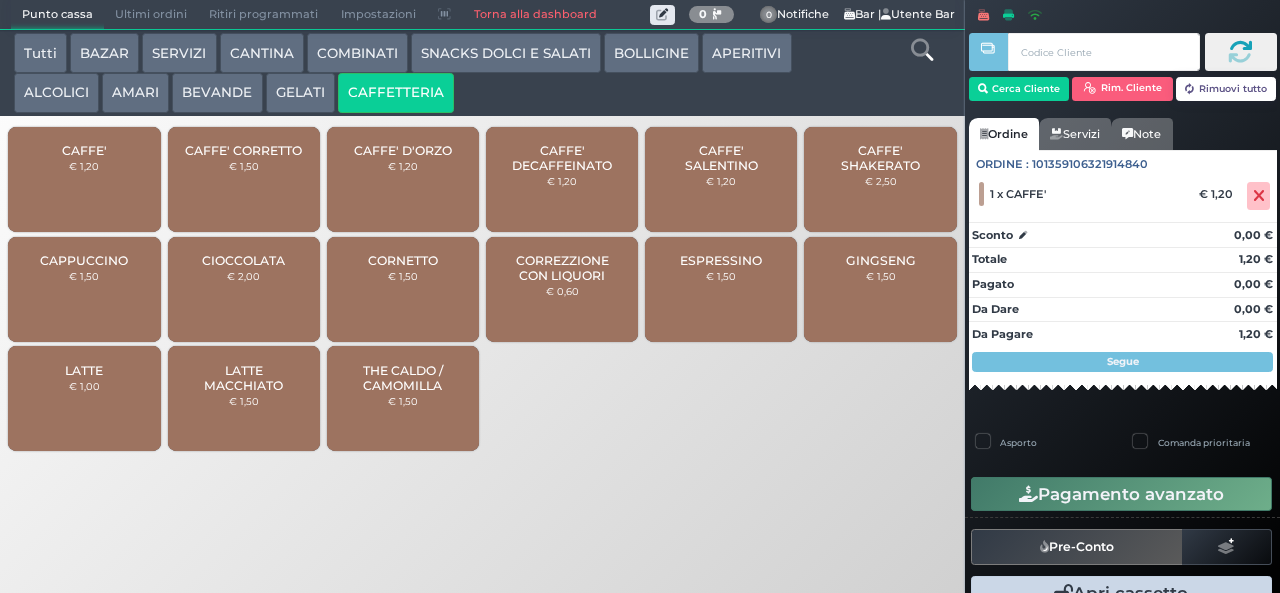 click on "CAPPUCCINO" at bounding box center [84, 260] 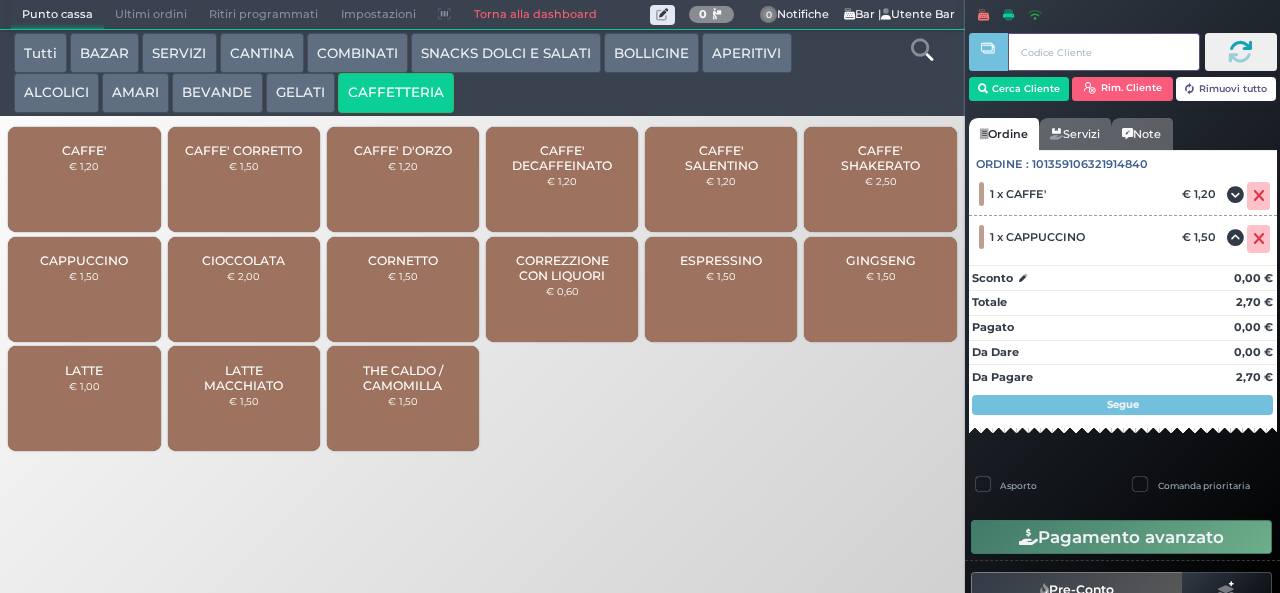 type 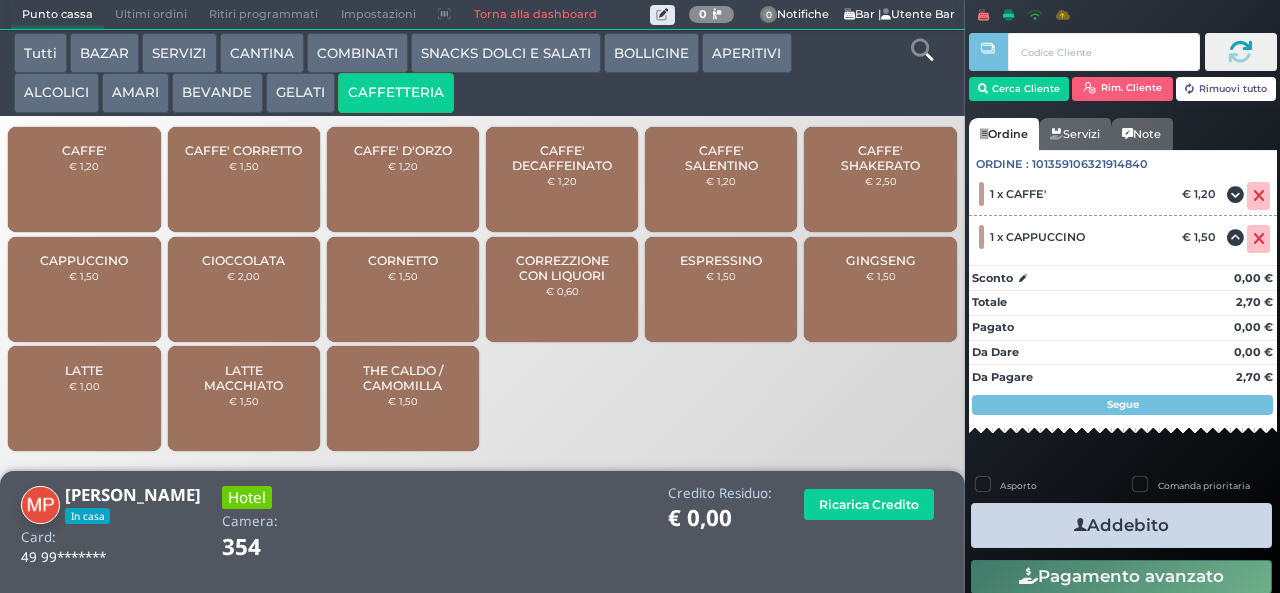 click on "Addebito" at bounding box center (1121, 525) 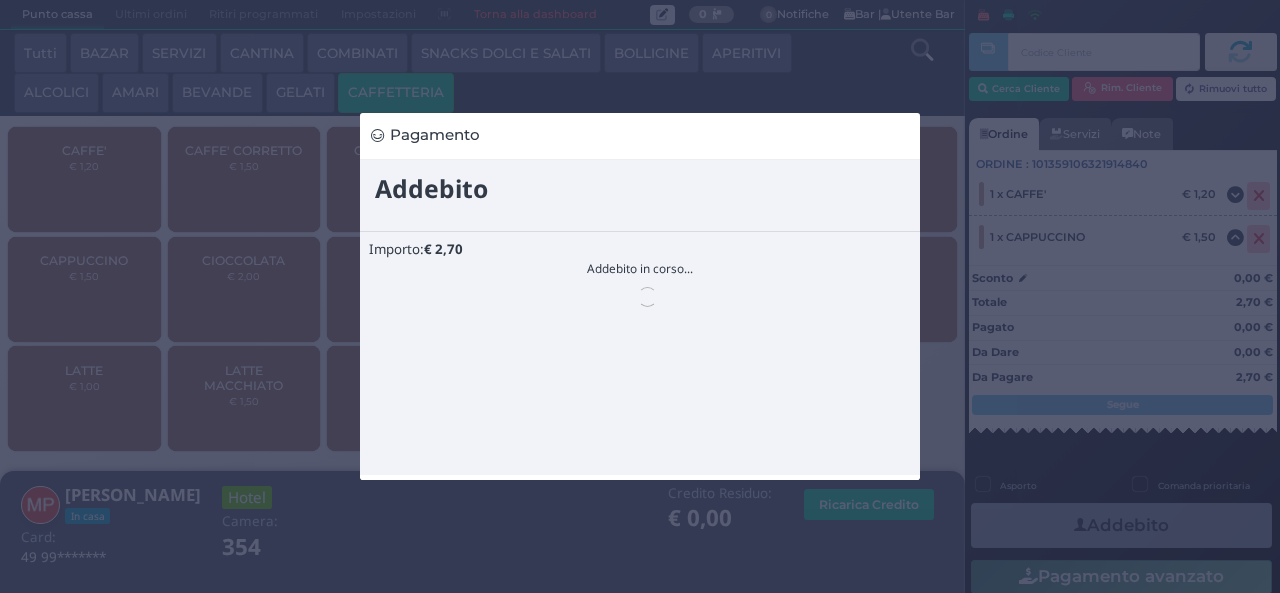 scroll, scrollTop: 0, scrollLeft: 0, axis: both 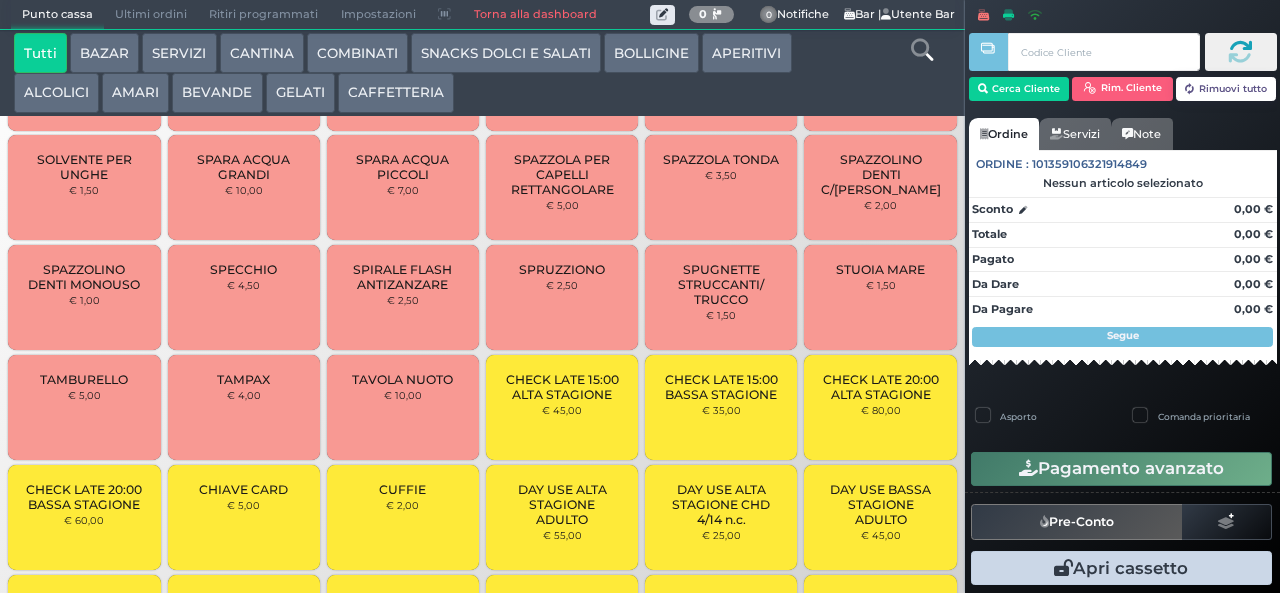 click on "SNACKS DOLCI E SALATI" at bounding box center (506, 53) 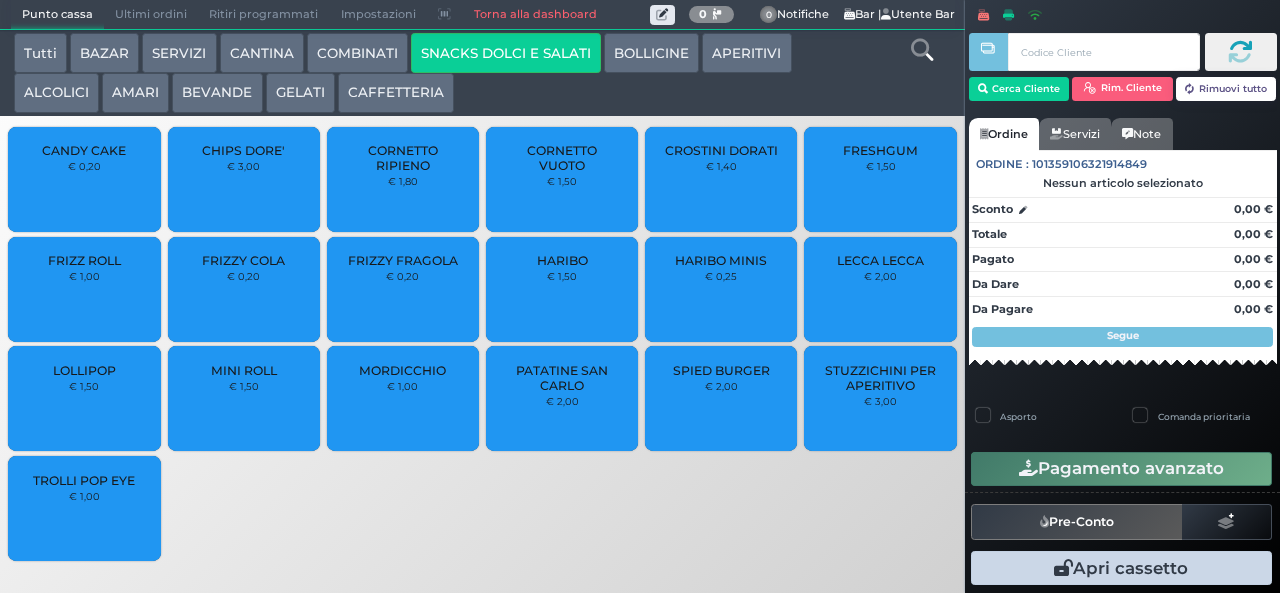 click on "CAFFETTERIA" at bounding box center [396, 93] 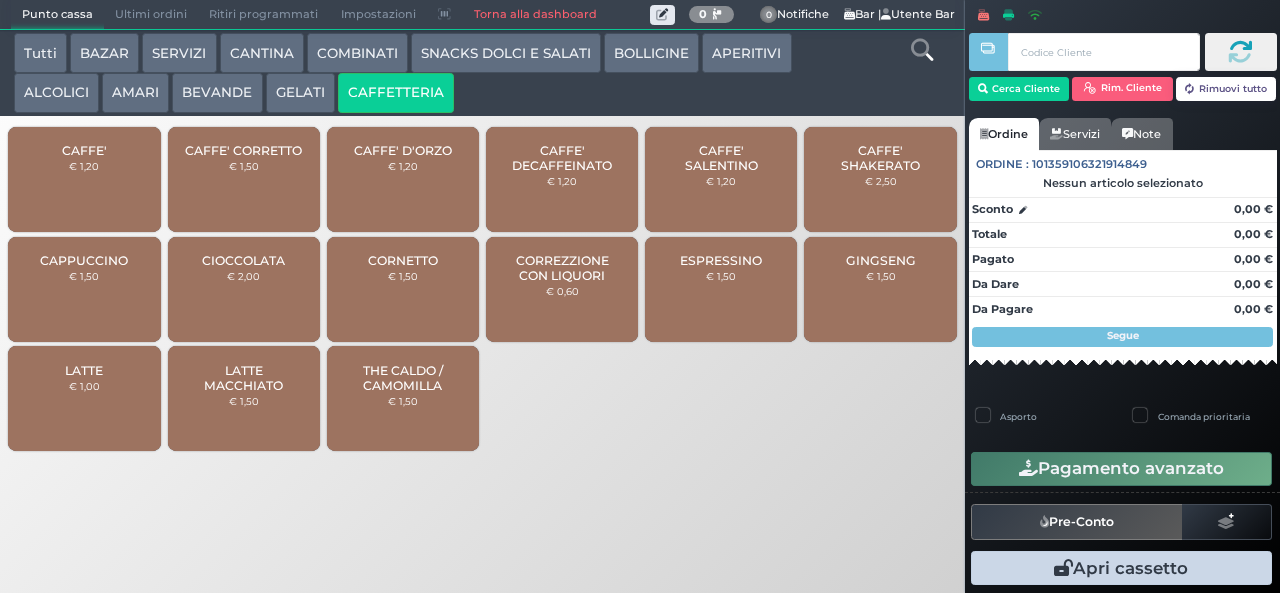click on "CAFFE'
€ 1,20" at bounding box center (84, 179) 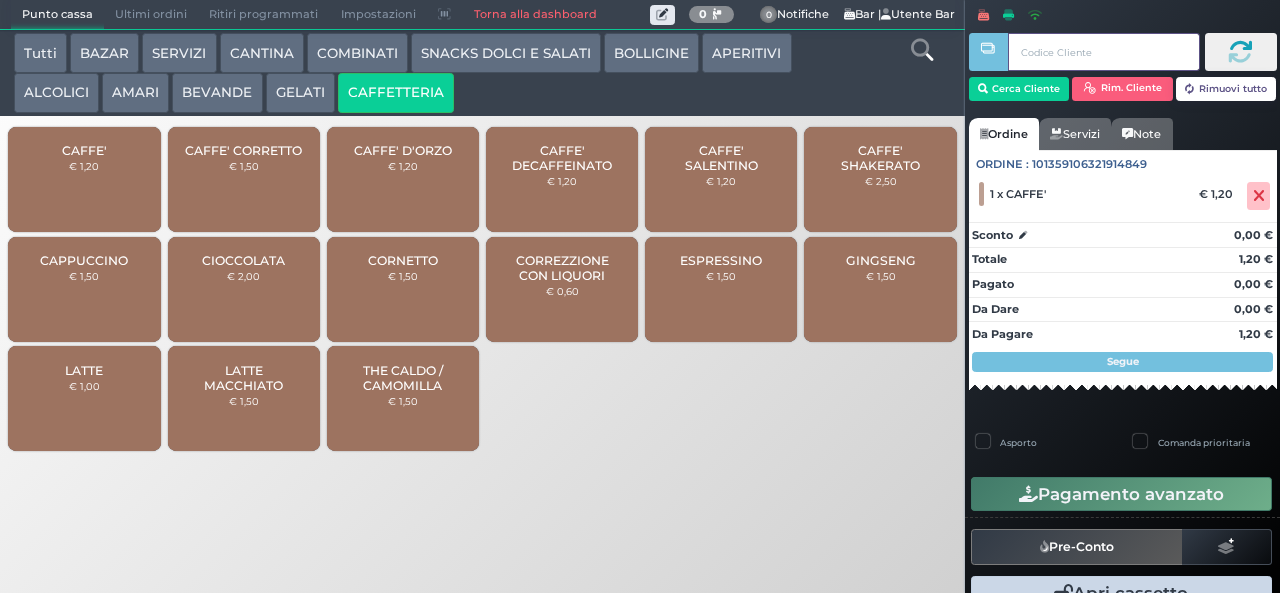 type 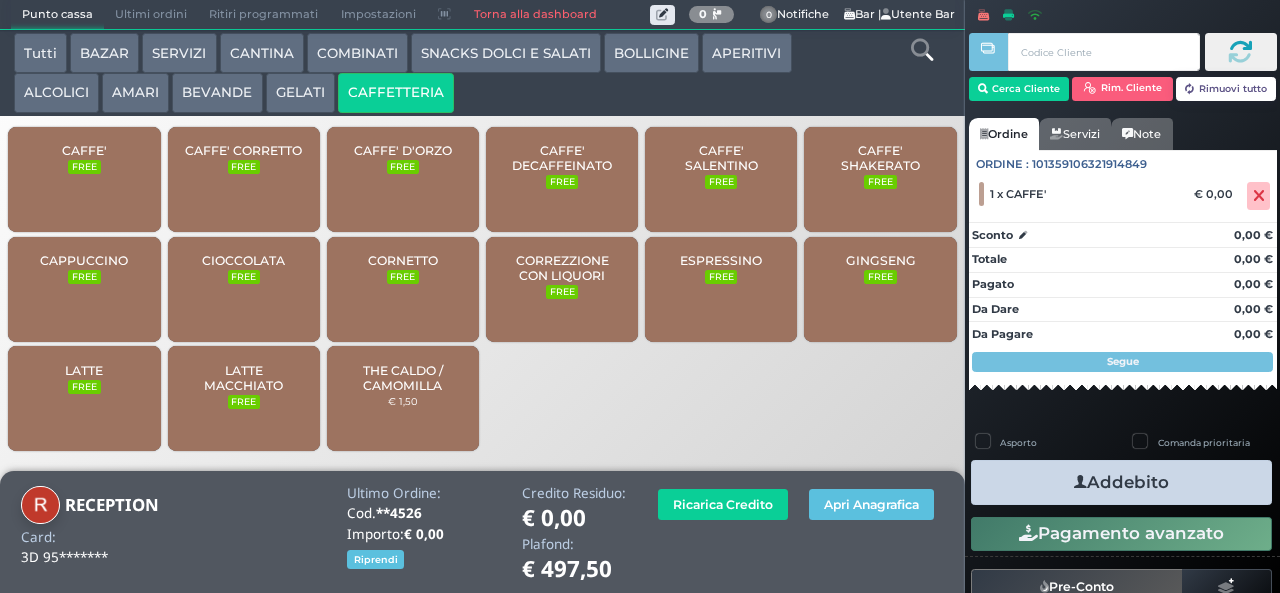 click at bounding box center (1080, 482) 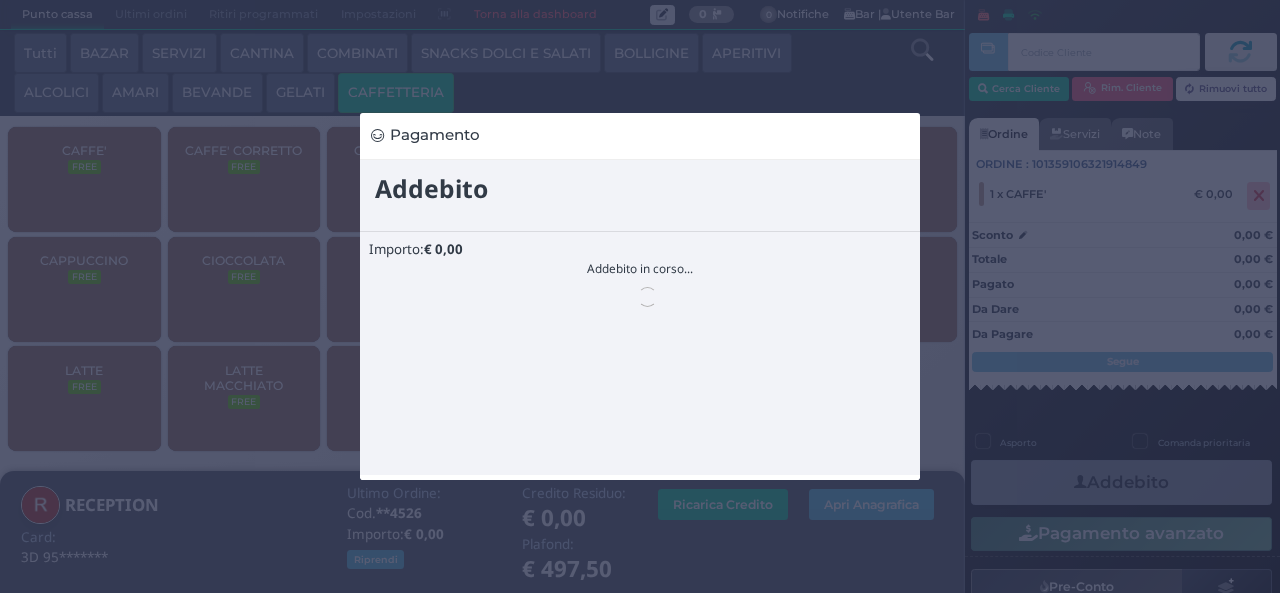 scroll, scrollTop: 0, scrollLeft: 0, axis: both 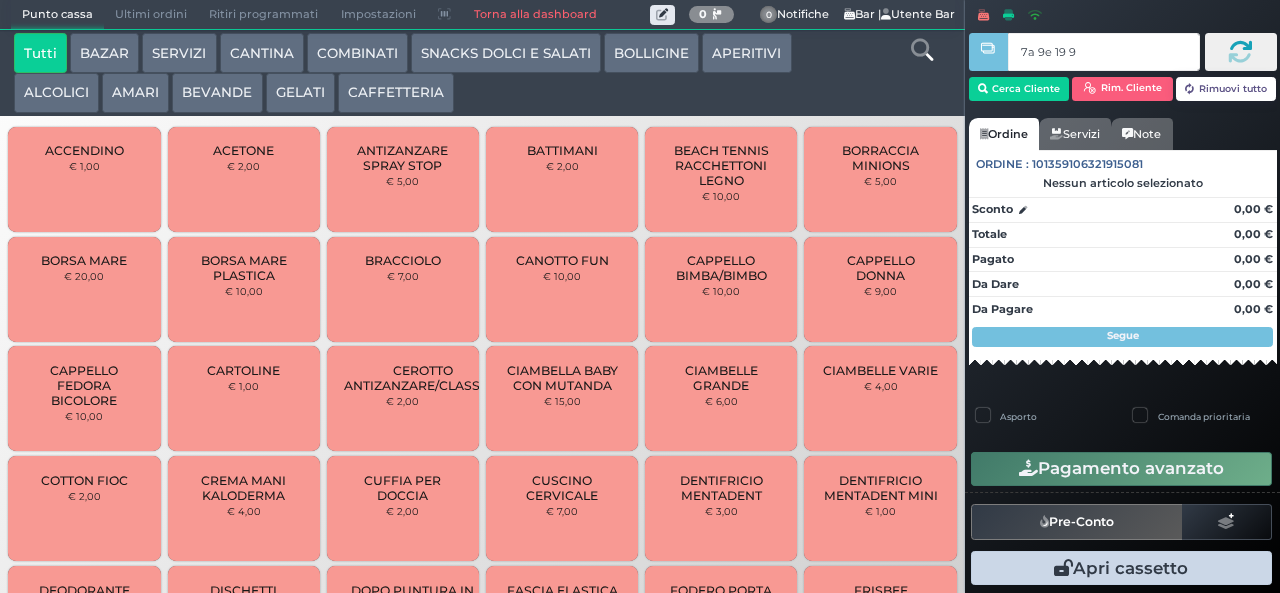 type on "7a 9e 19 9a" 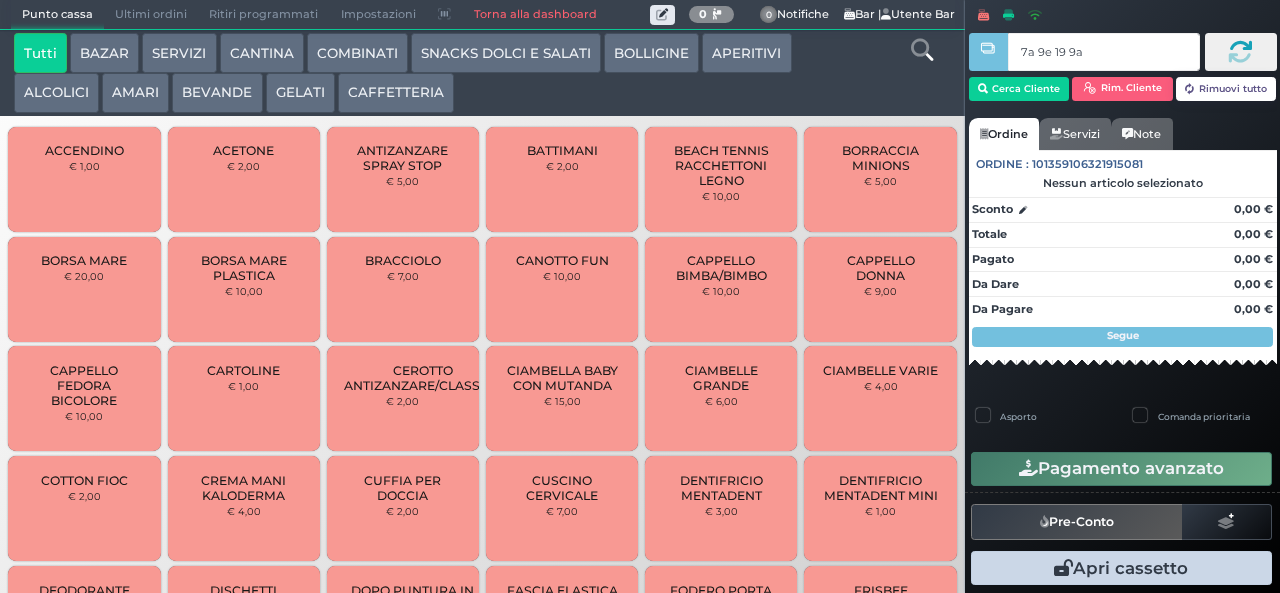 type 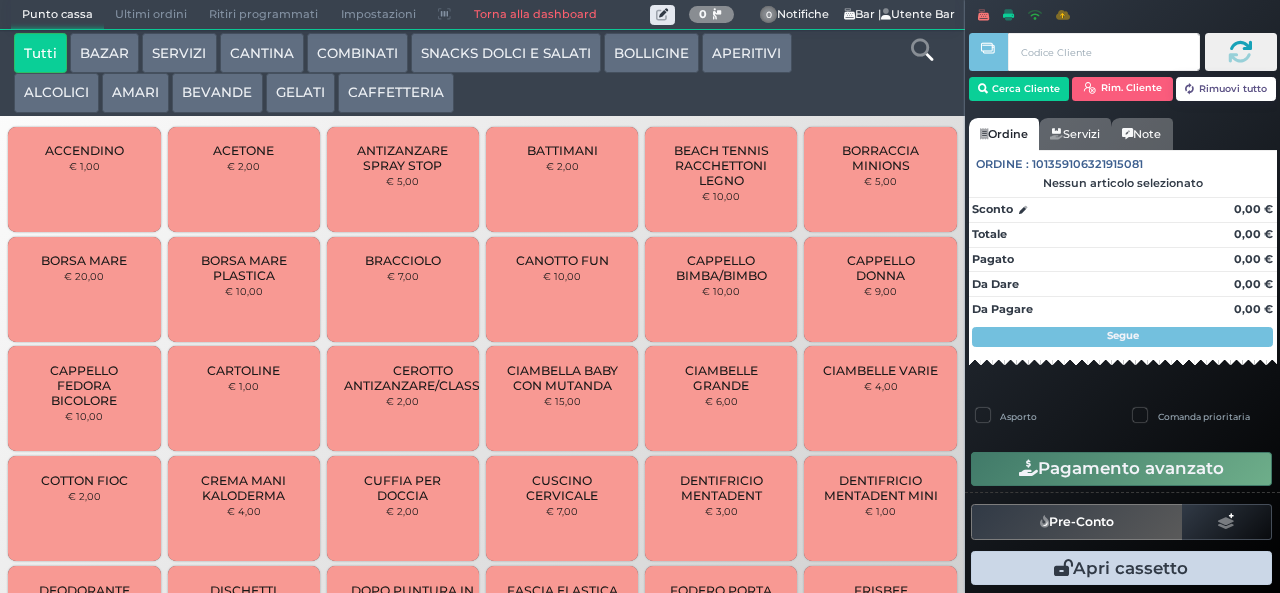 click on "BAZAR" at bounding box center (104, 53) 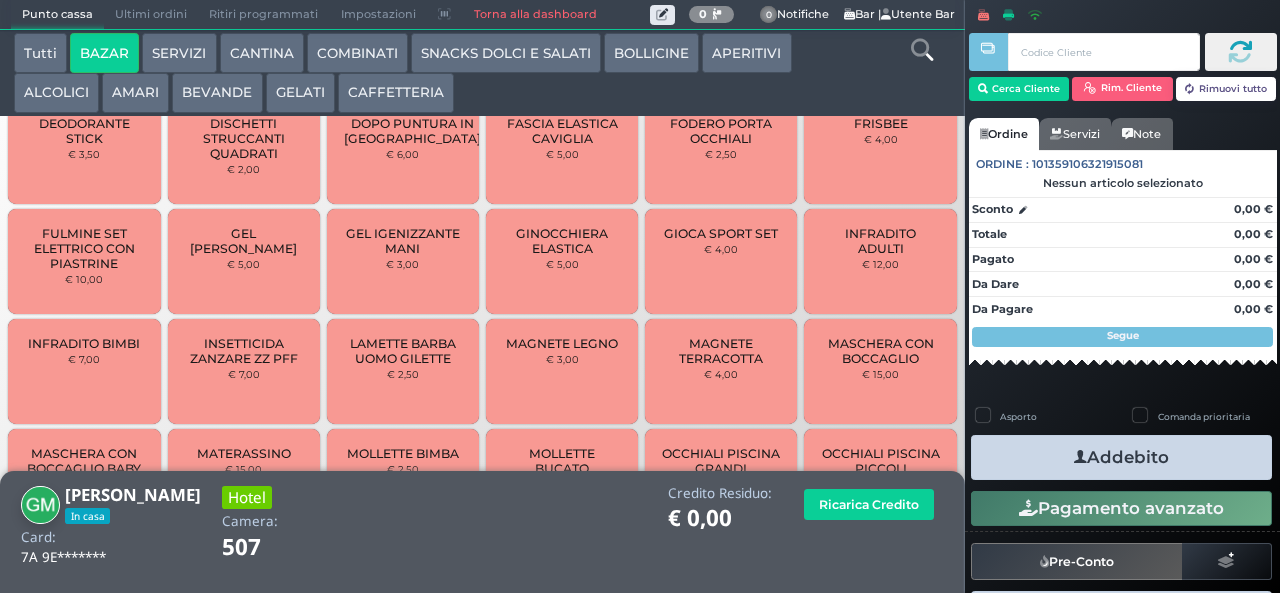 scroll, scrollTop: 673, scrollLeft: 0, axis: vertical 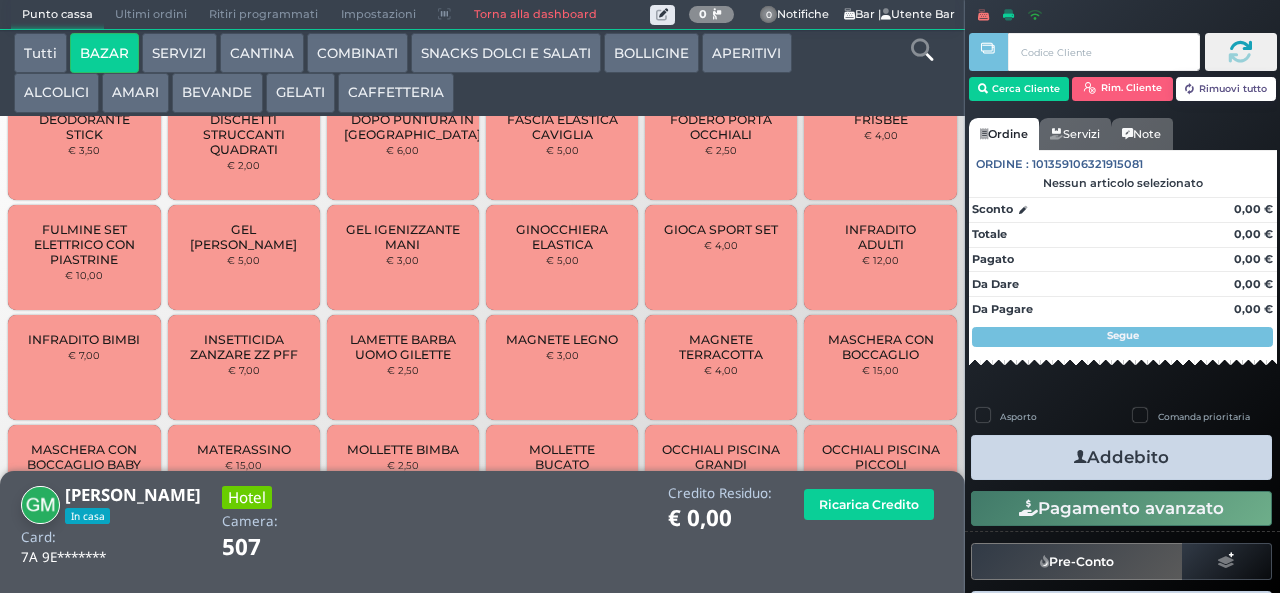 click on "INFRADITO ADULTI" at bounding box center (880, 237) 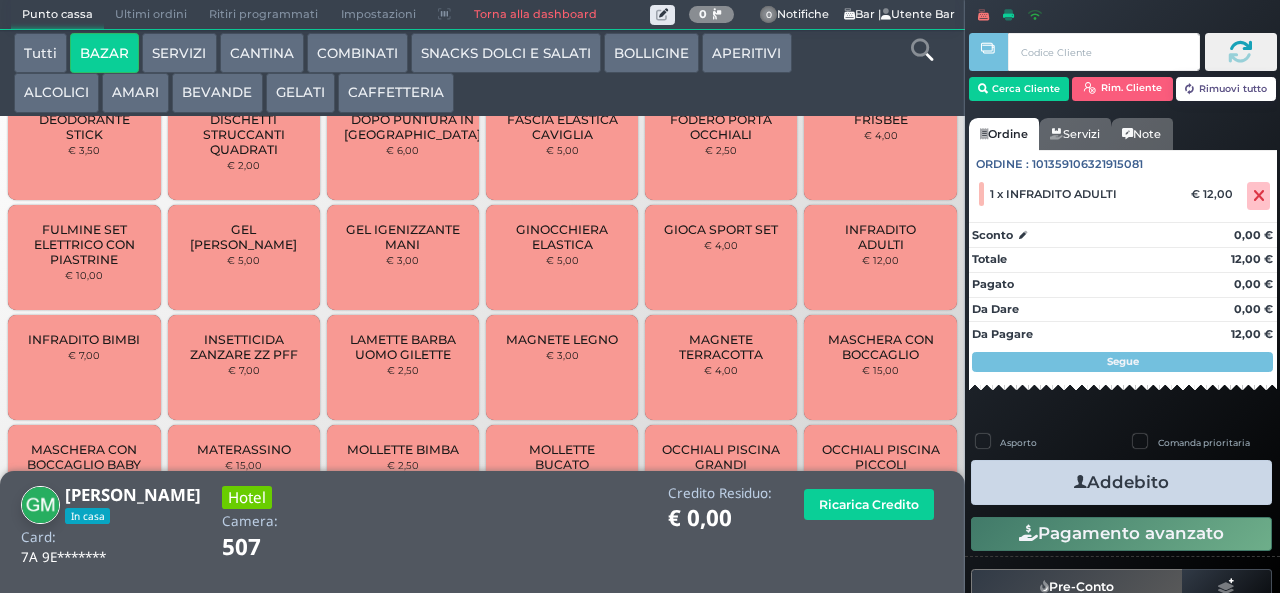 click on "Addebito" at bounding box center [1121, 482] 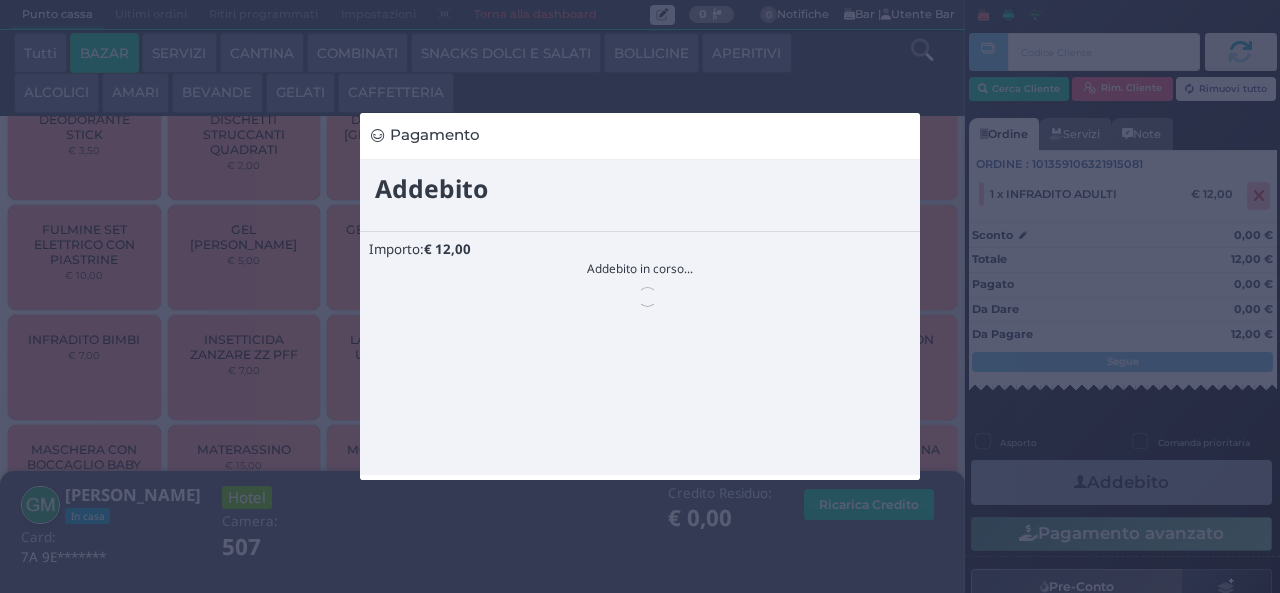 scroll, scrollTop: 0, scrollLeft: 0, axis: both 